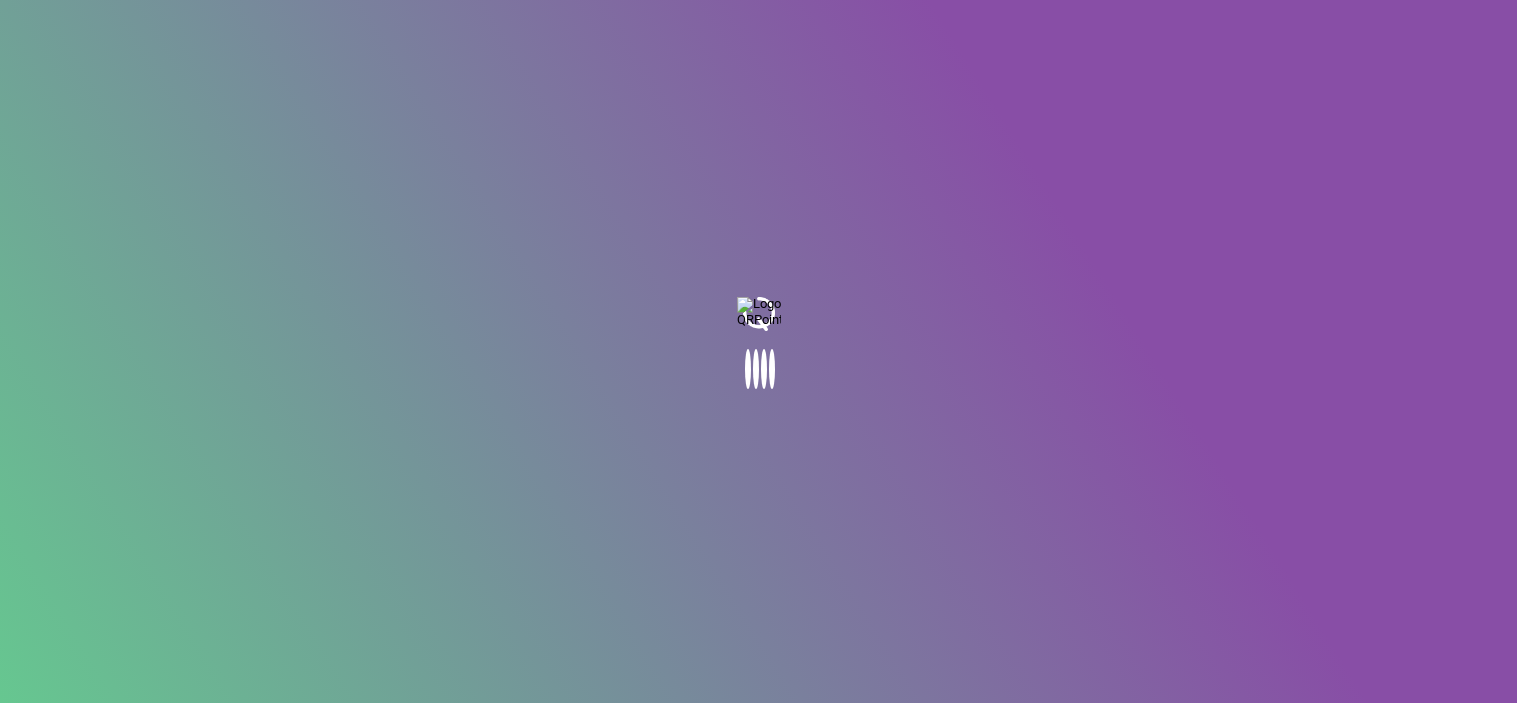 scroll, scrollTop: 0, scrollLeft: 0, axis: both 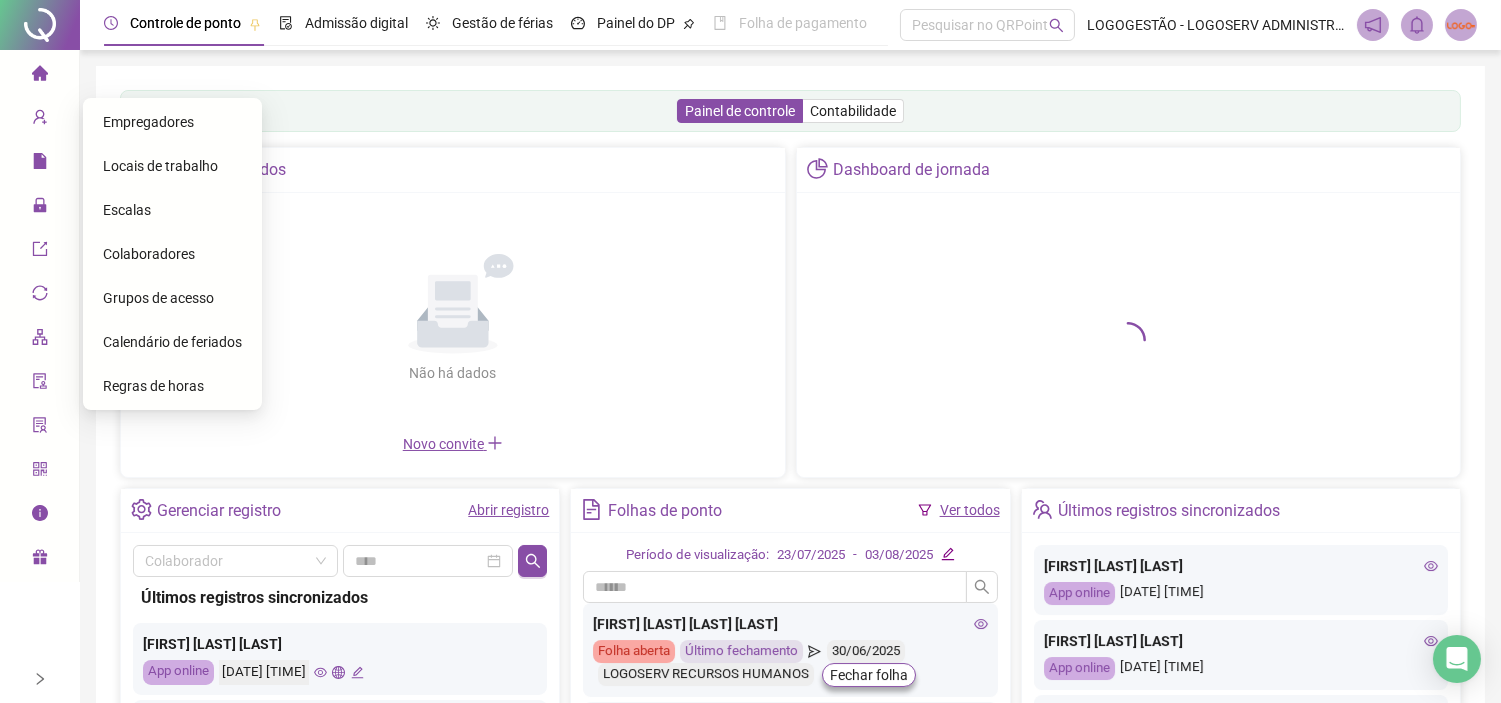 click on "Colaboradores" at bounding box center [149, 254] 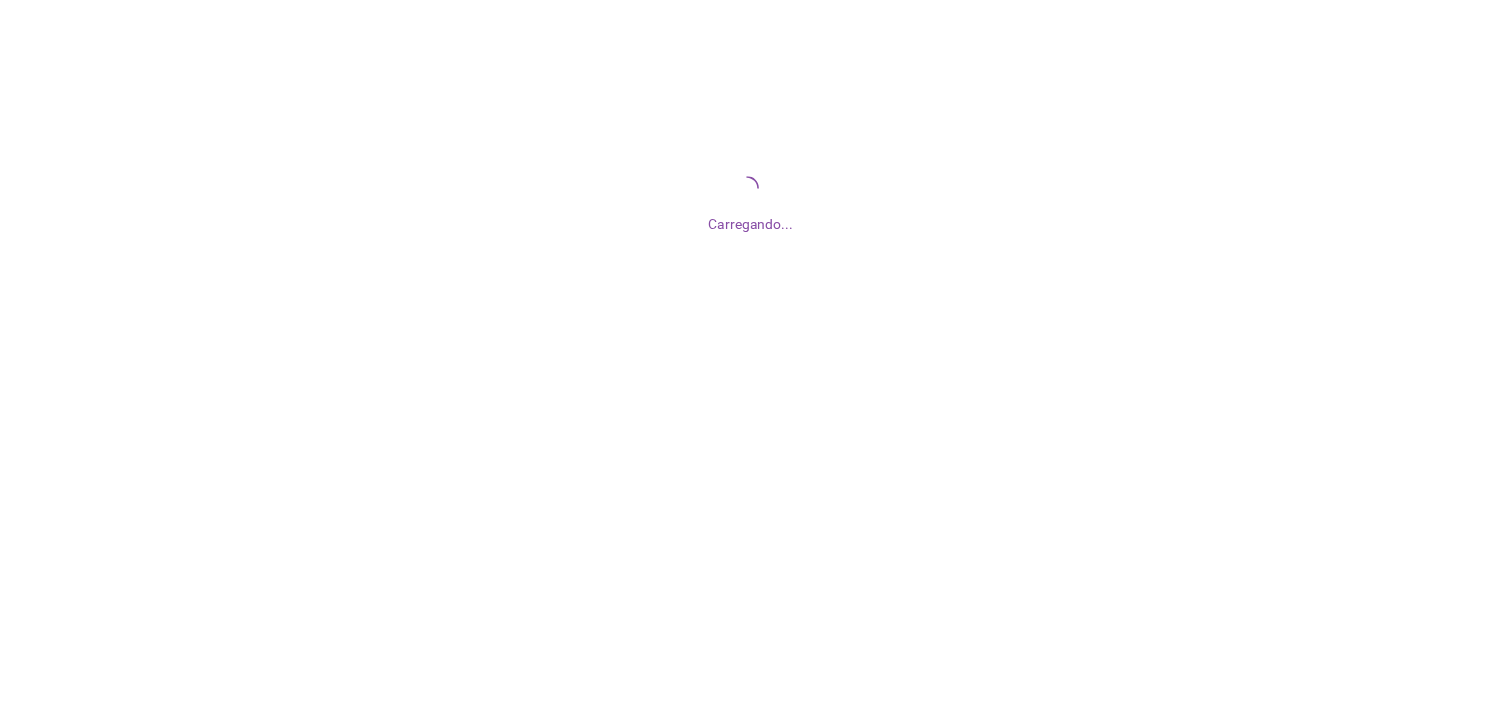 scroll, scrollTop: 0, scrollLeft: 0, axis: both 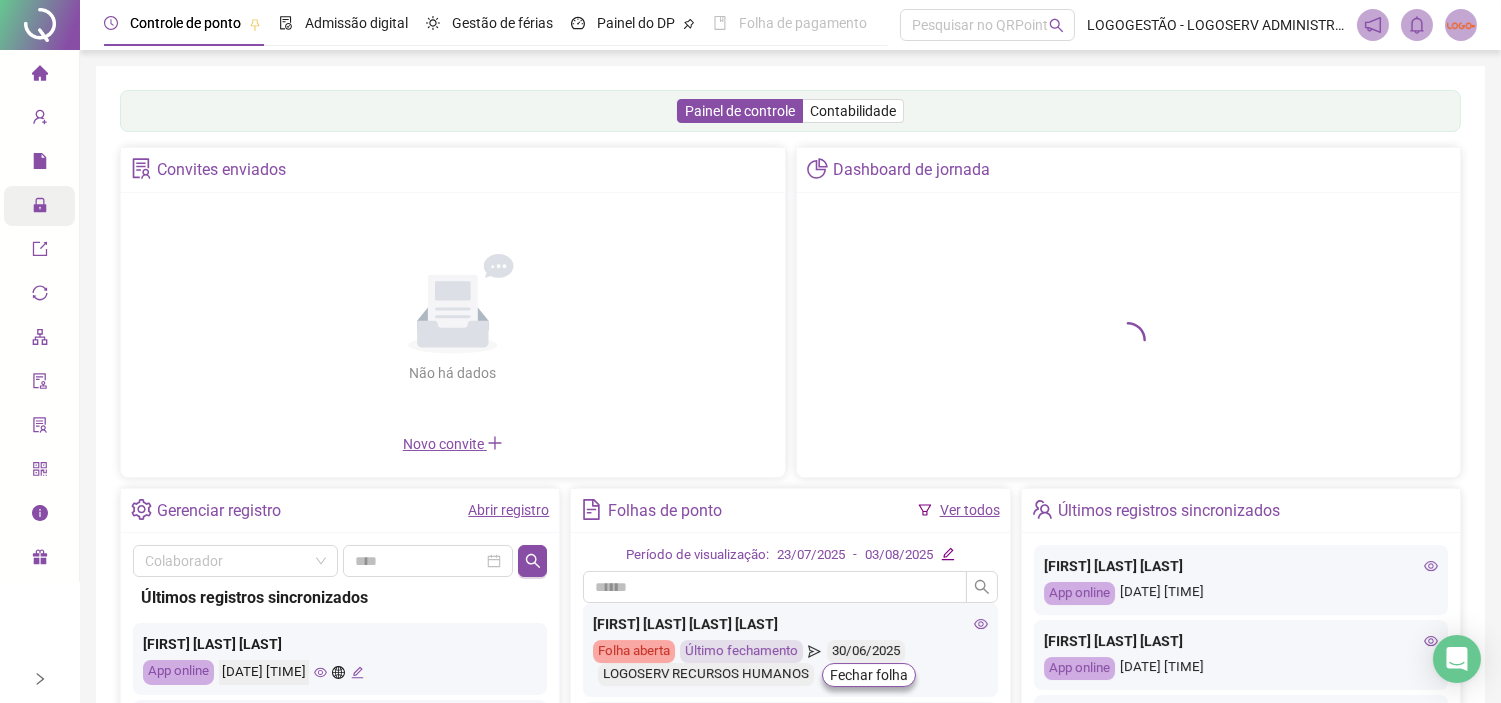 click on "Administração" at bounding box center (90, 206) 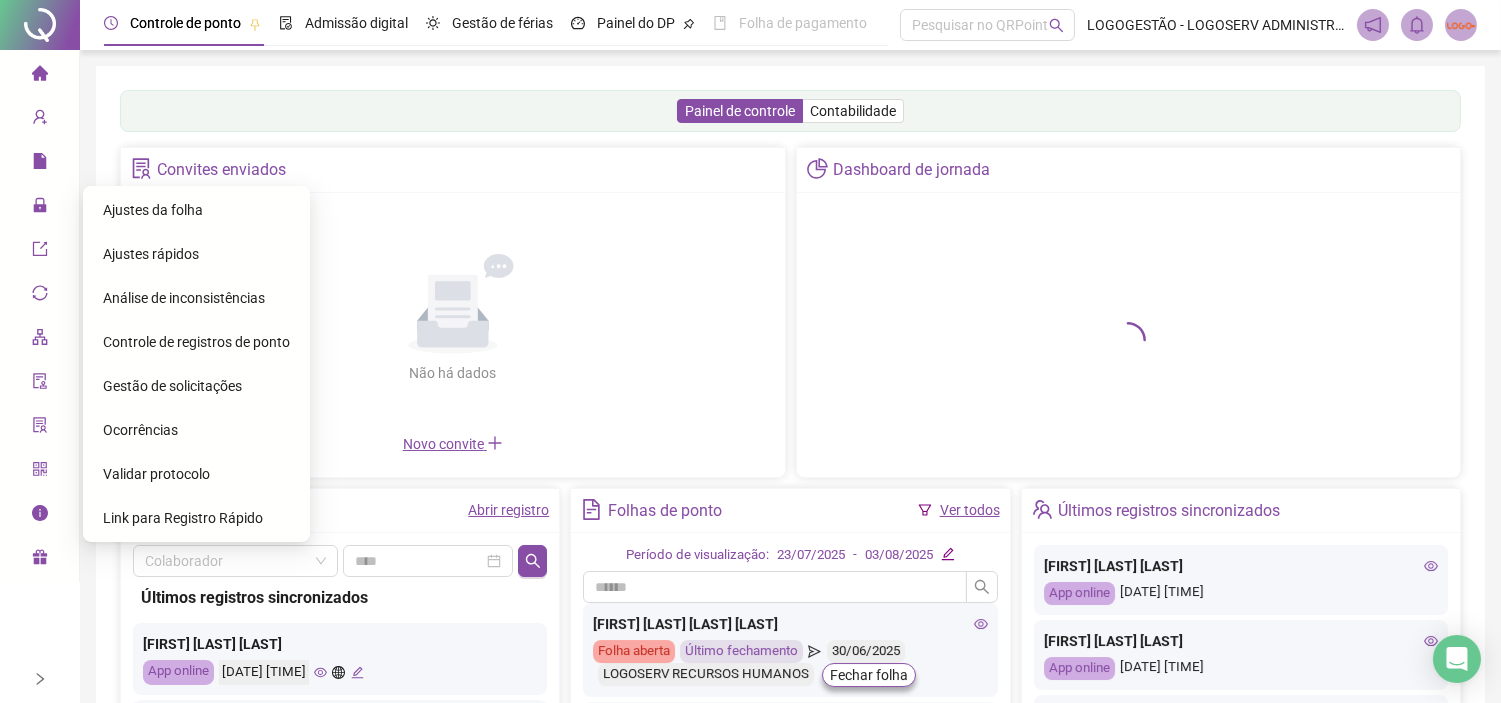 click on "Ajustes da folha" at bounding box center (153, 210) 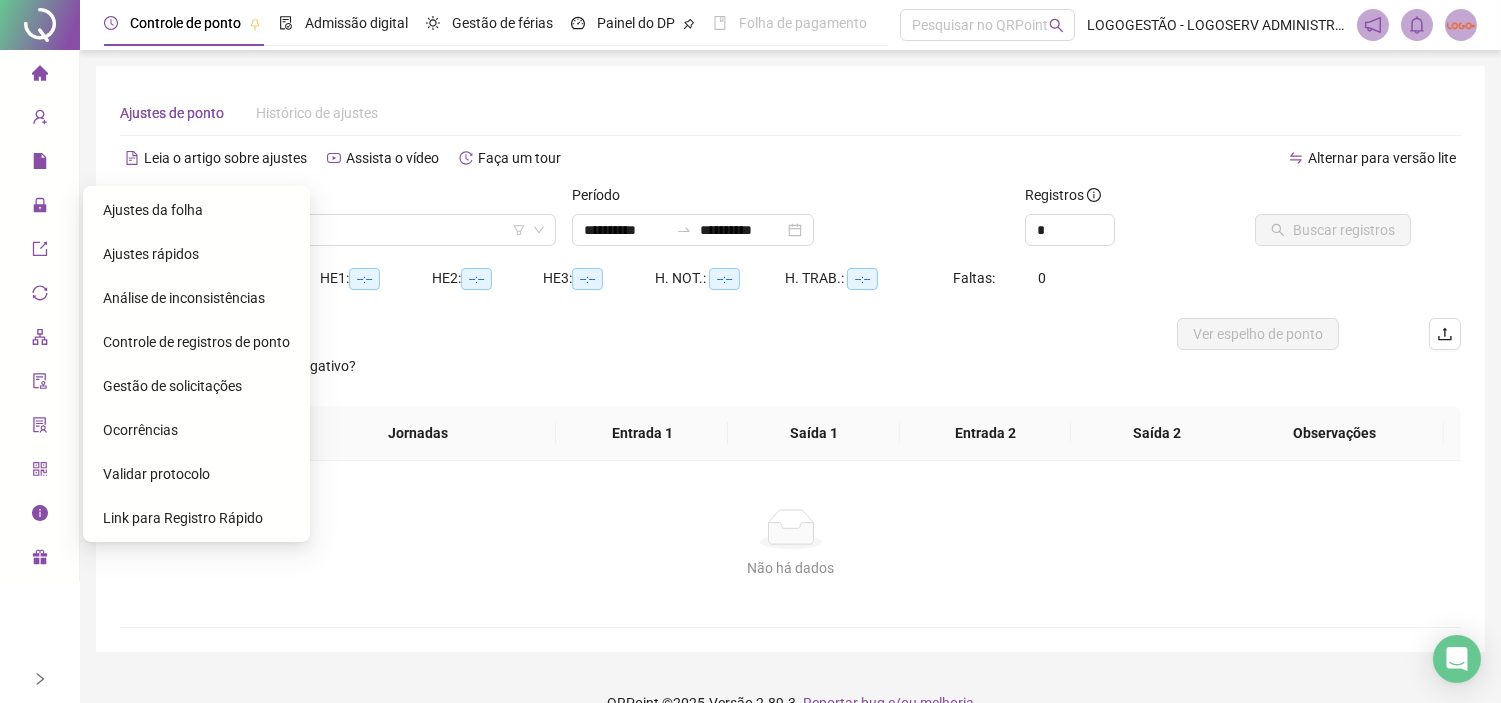 type on "**********" 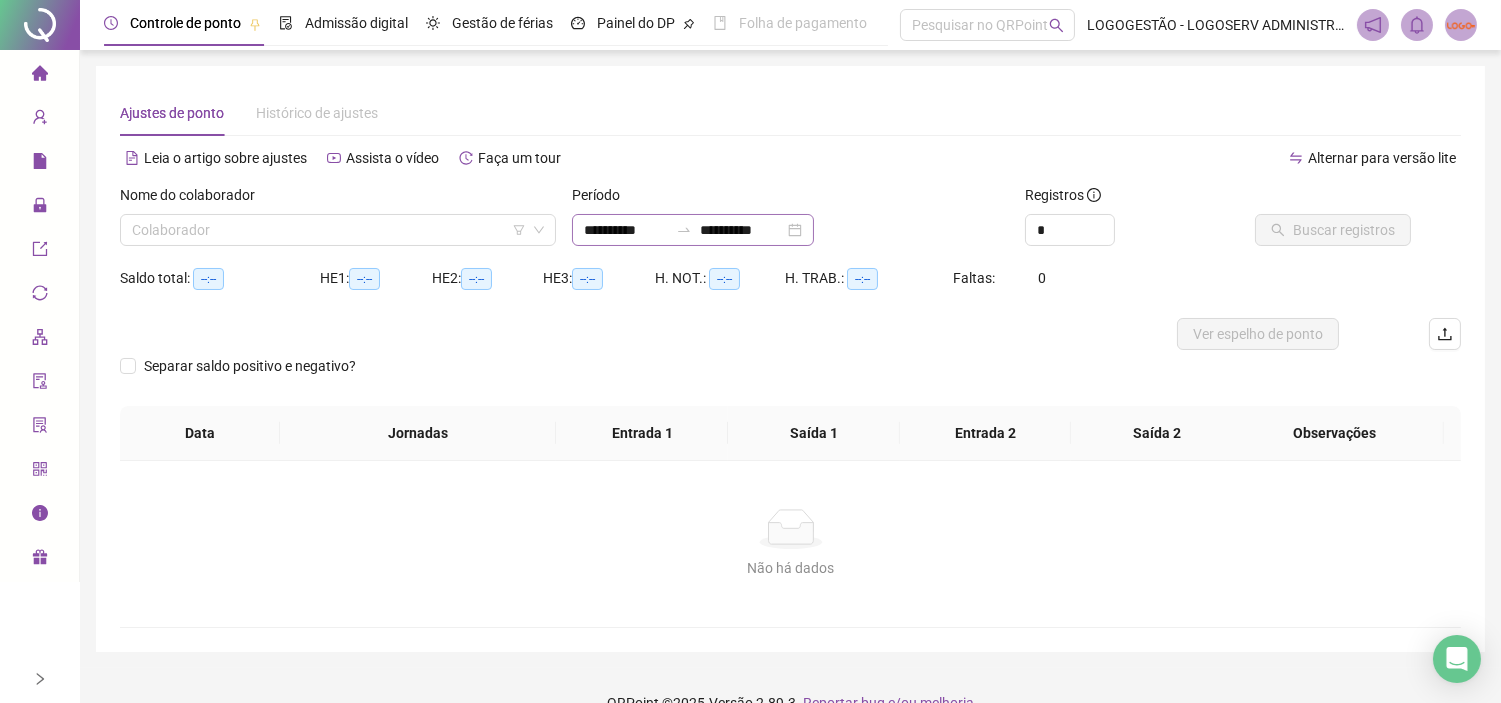click 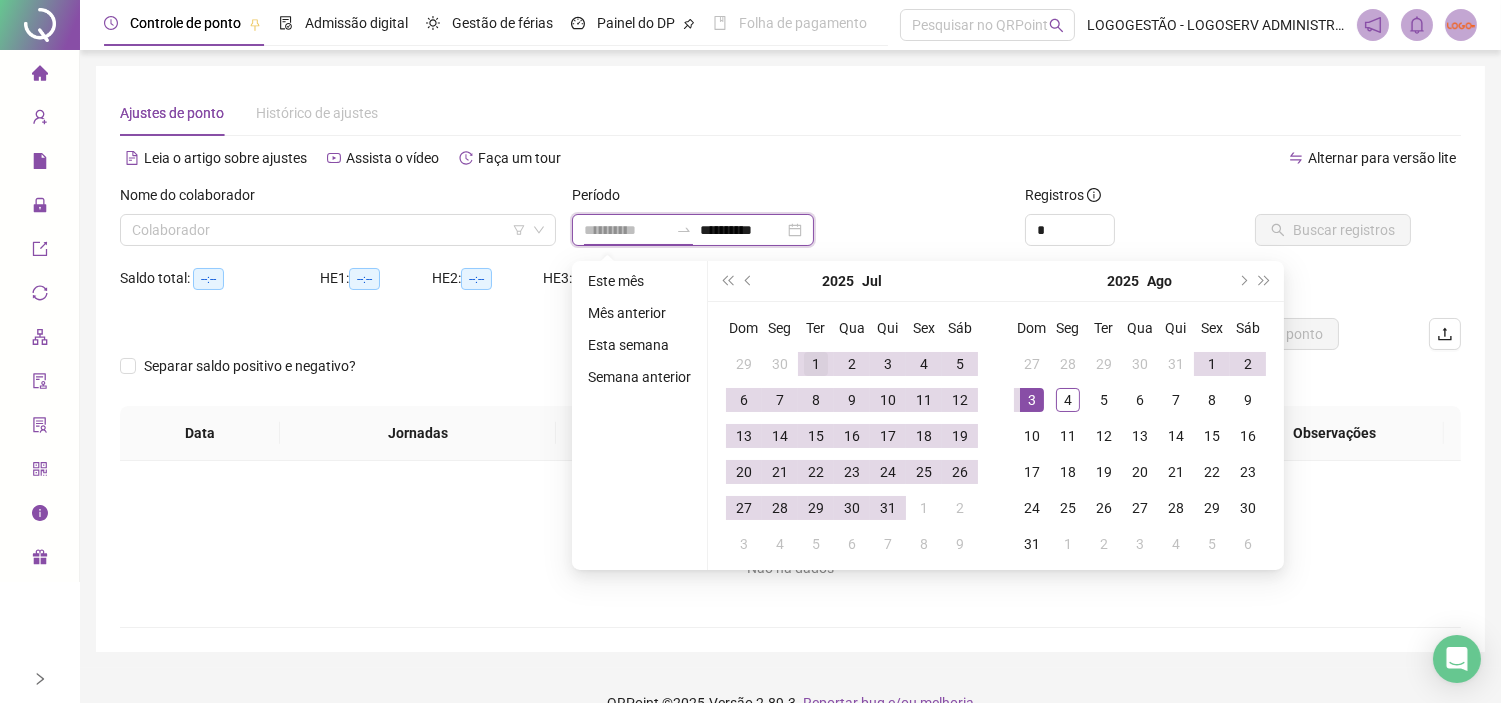type on "**********" 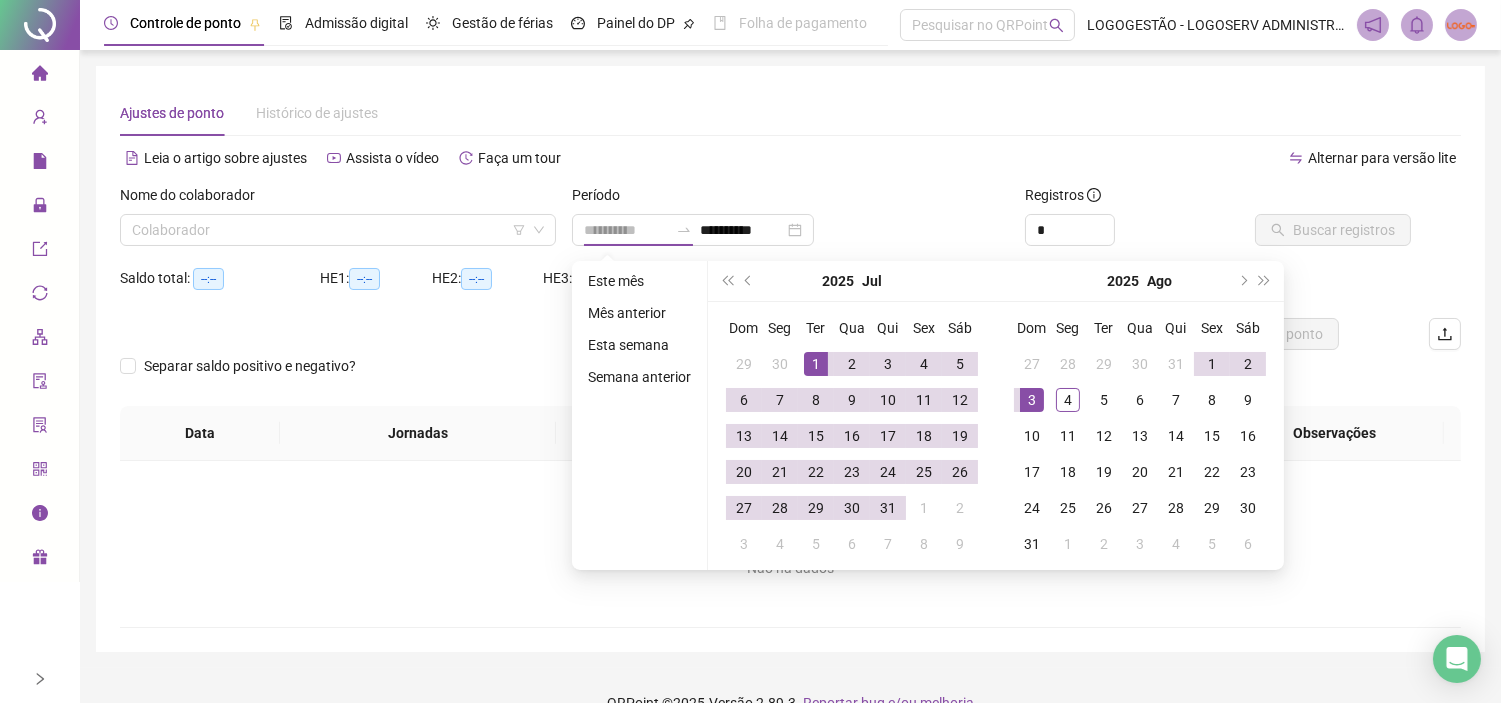 click on "1" at bounding box center [816, 364] 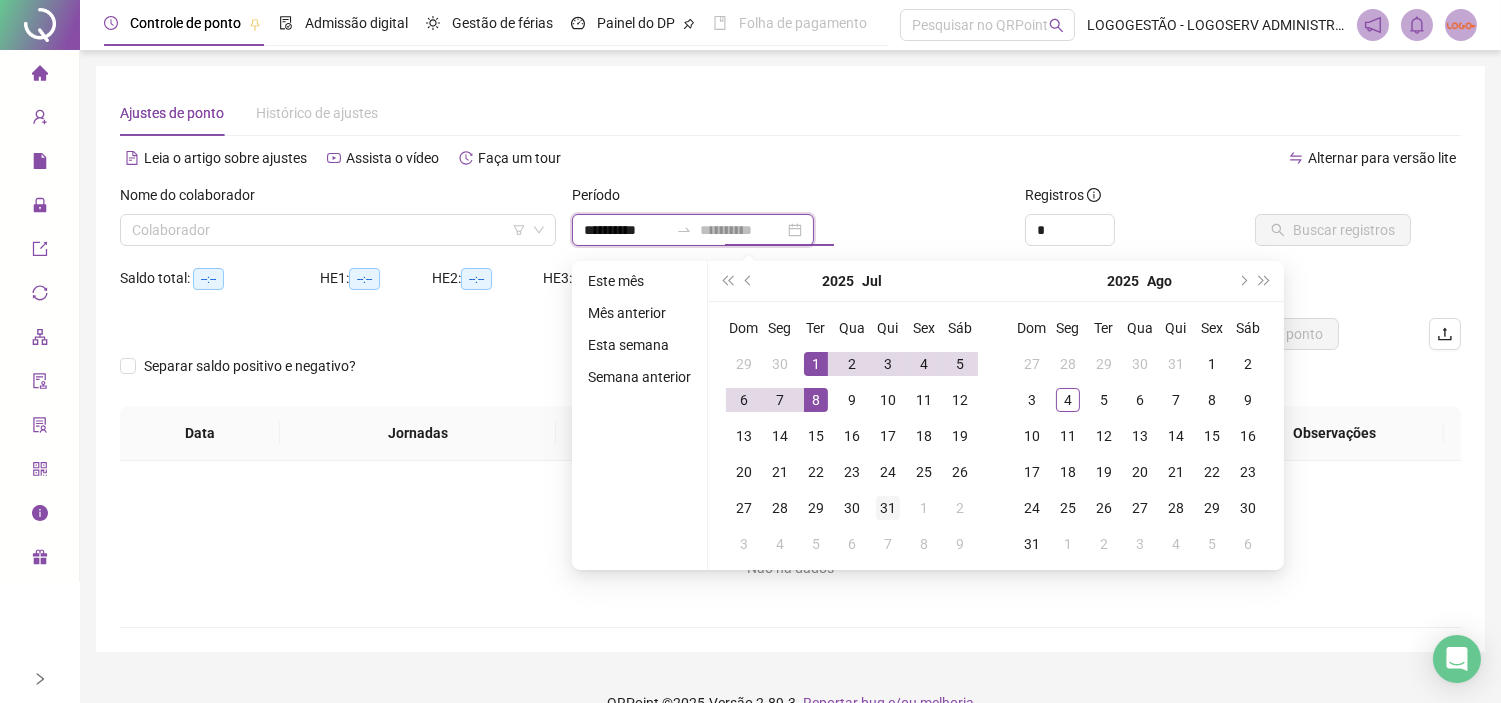 type on "**********" 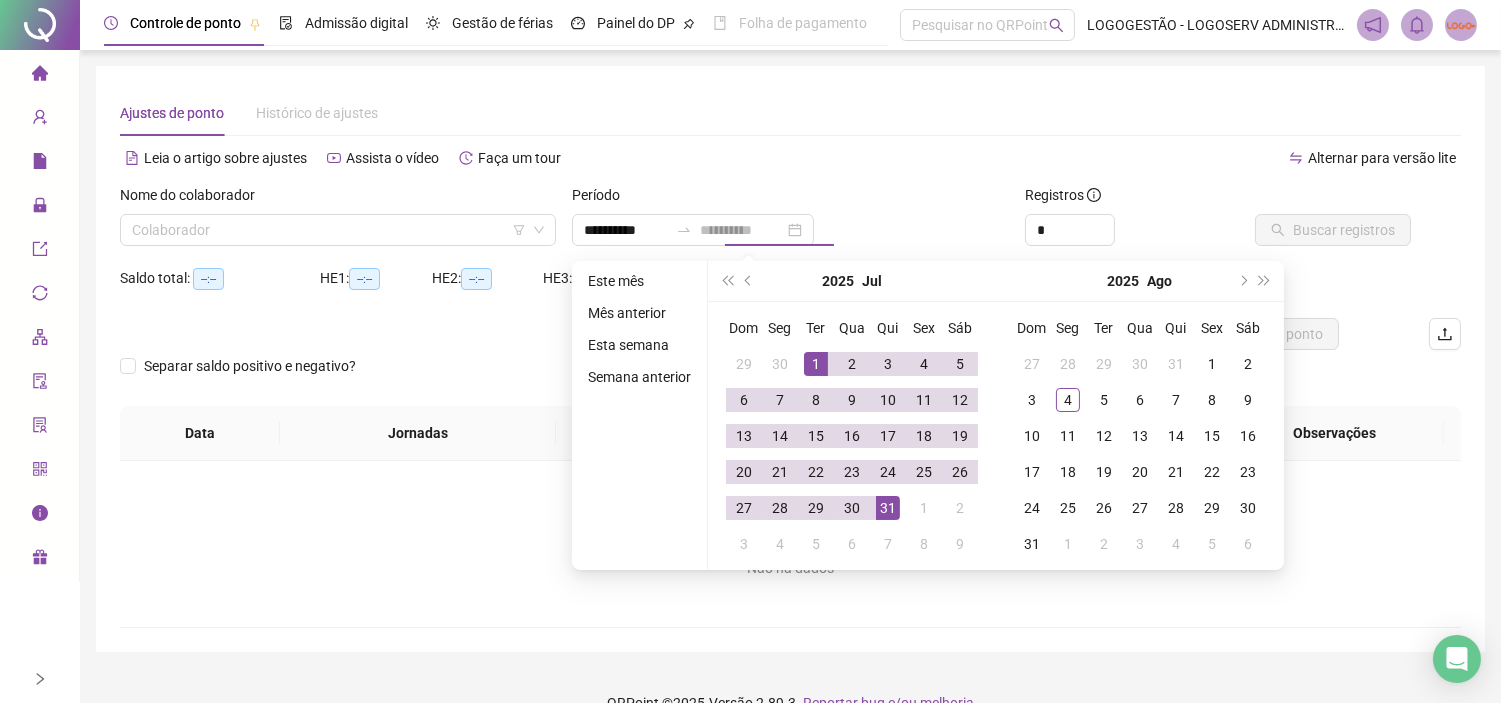 click on "31" at bounding box center (888, 508) 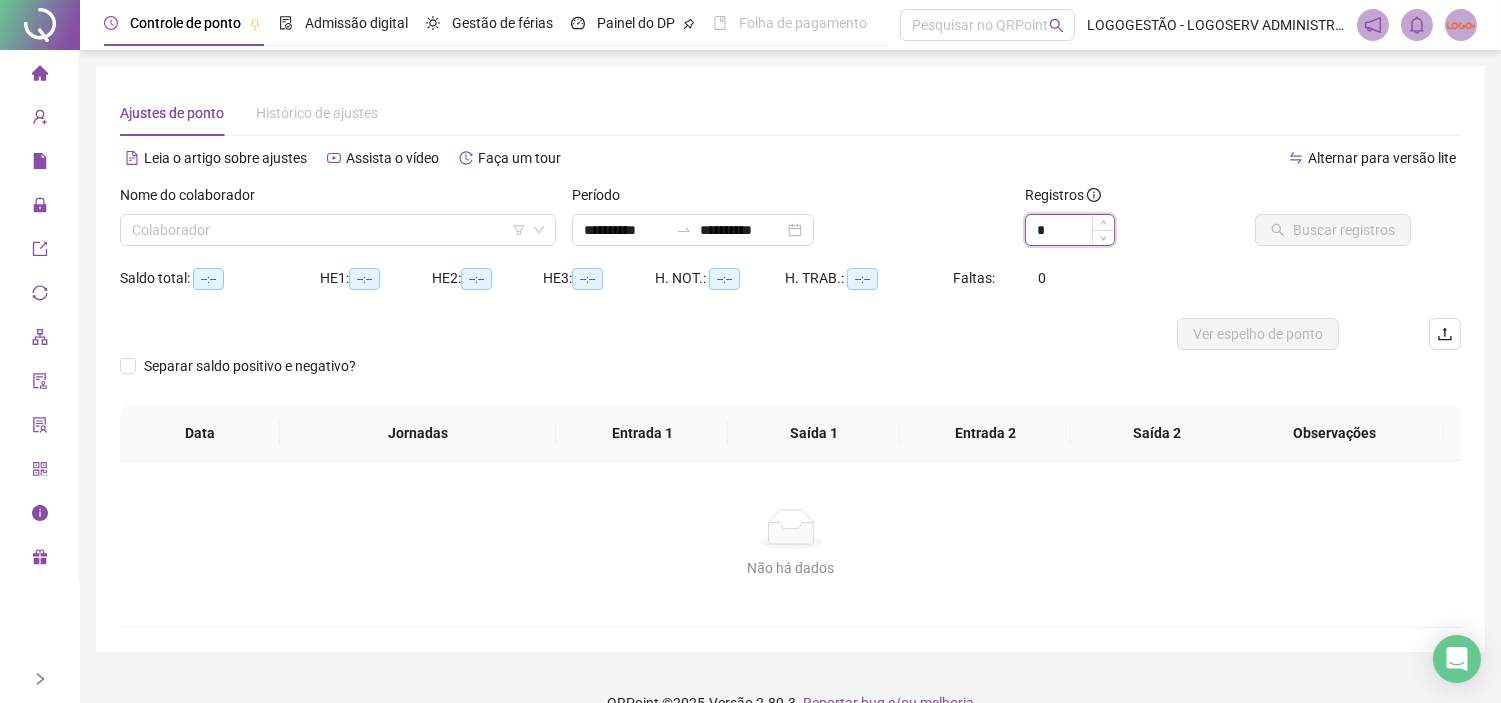 click on "*" at bounding box center [1070, 230] 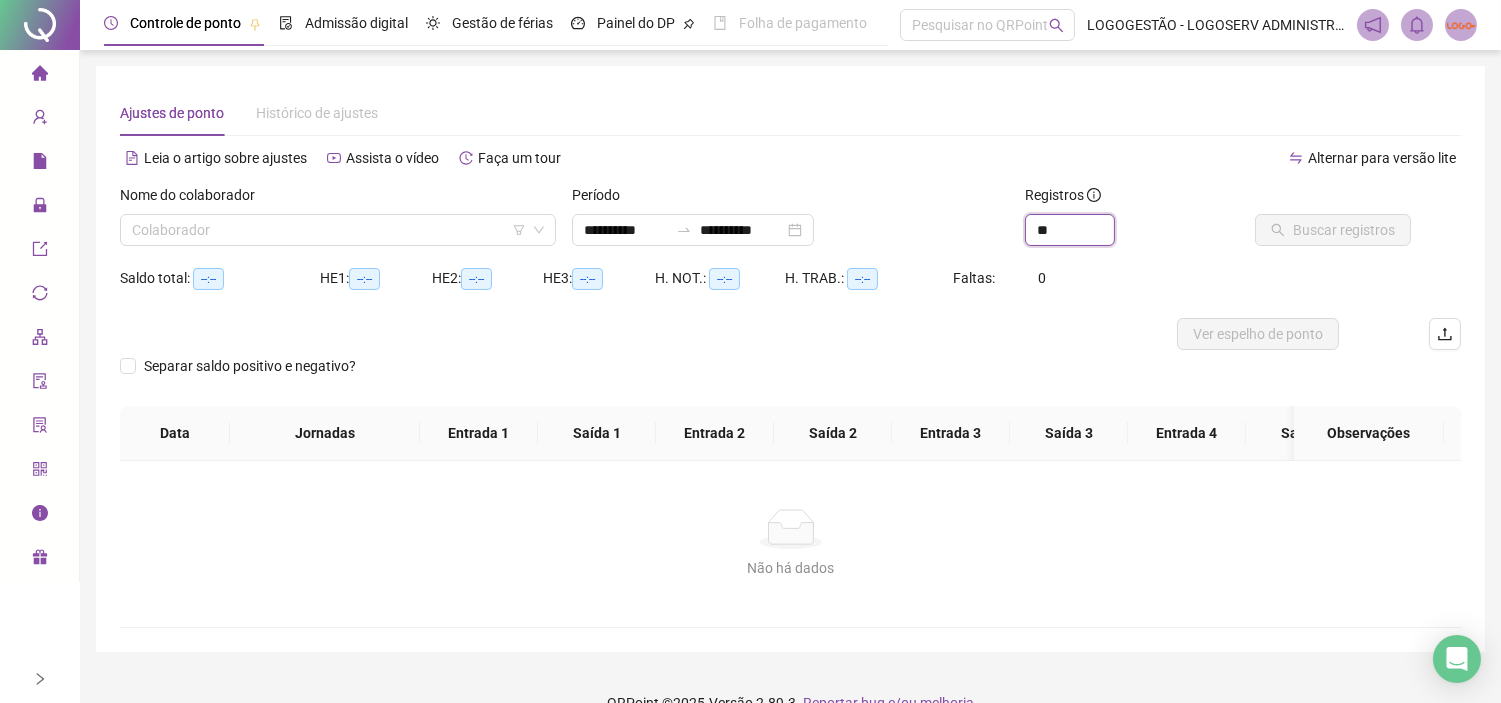type on "**" 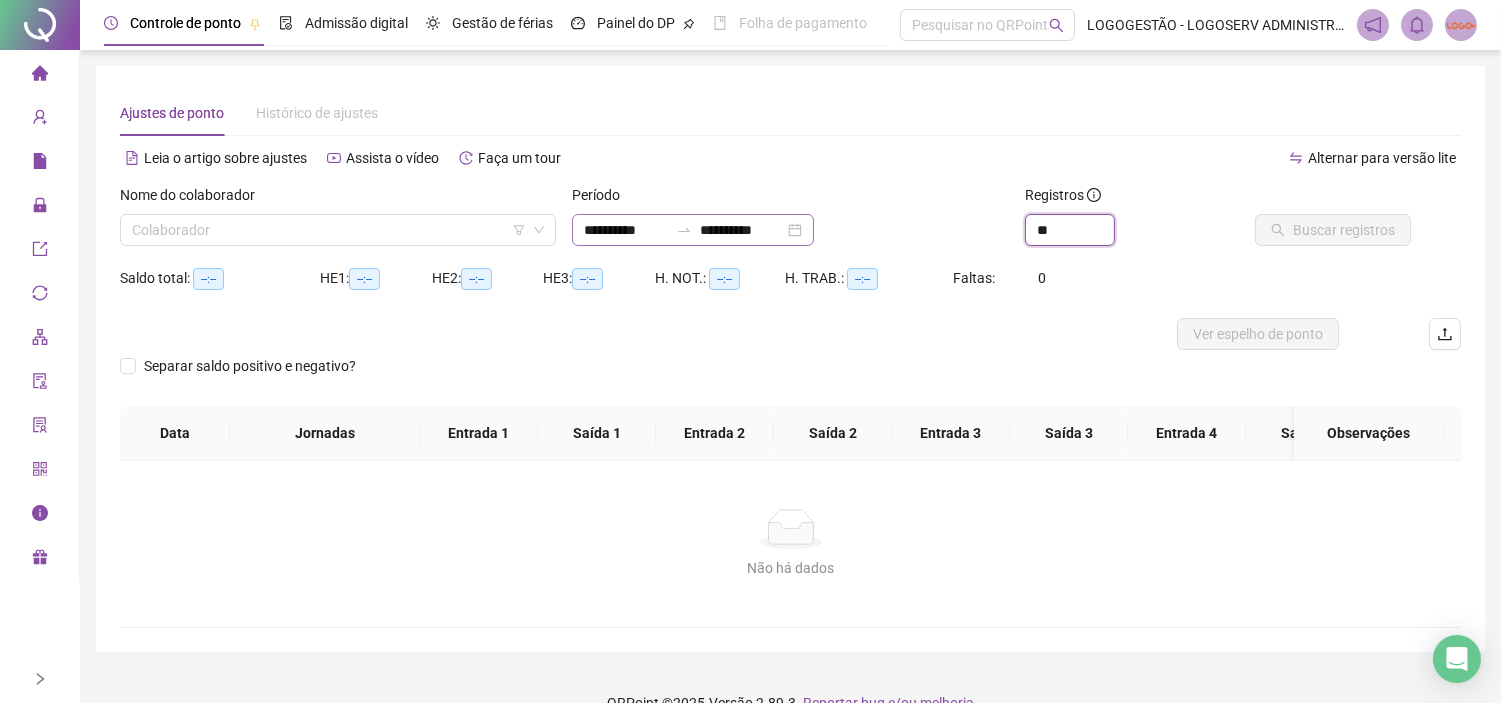 click 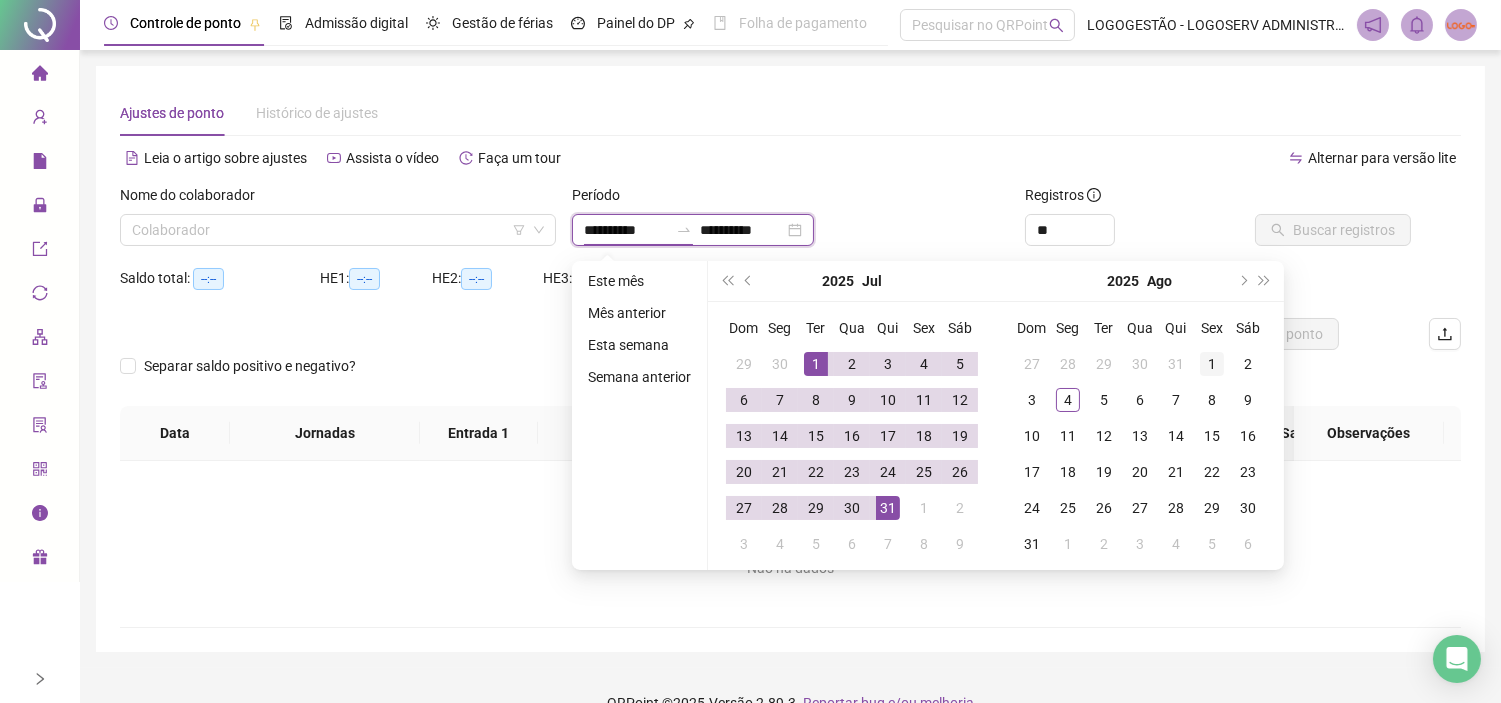 type on "**********" 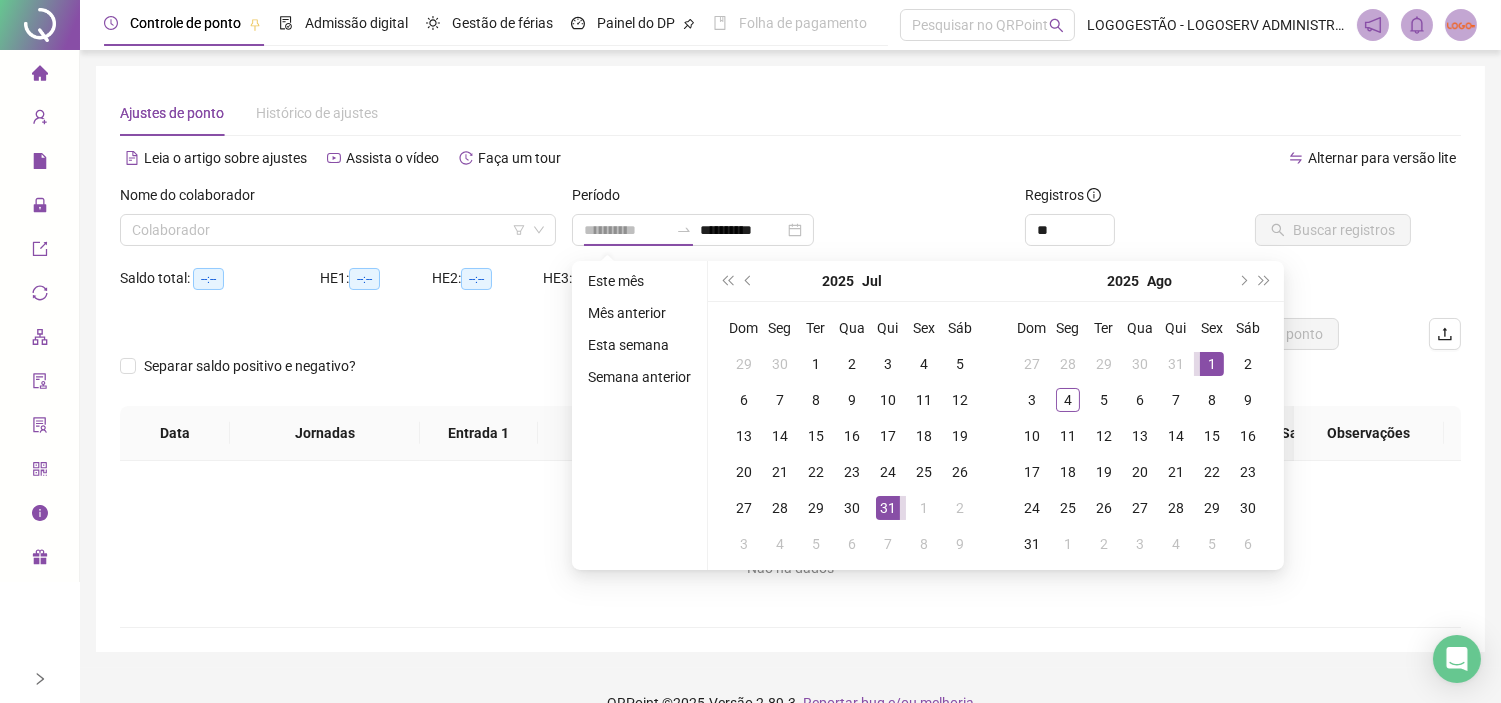 click on "1" at bounding box center (1212, 364) 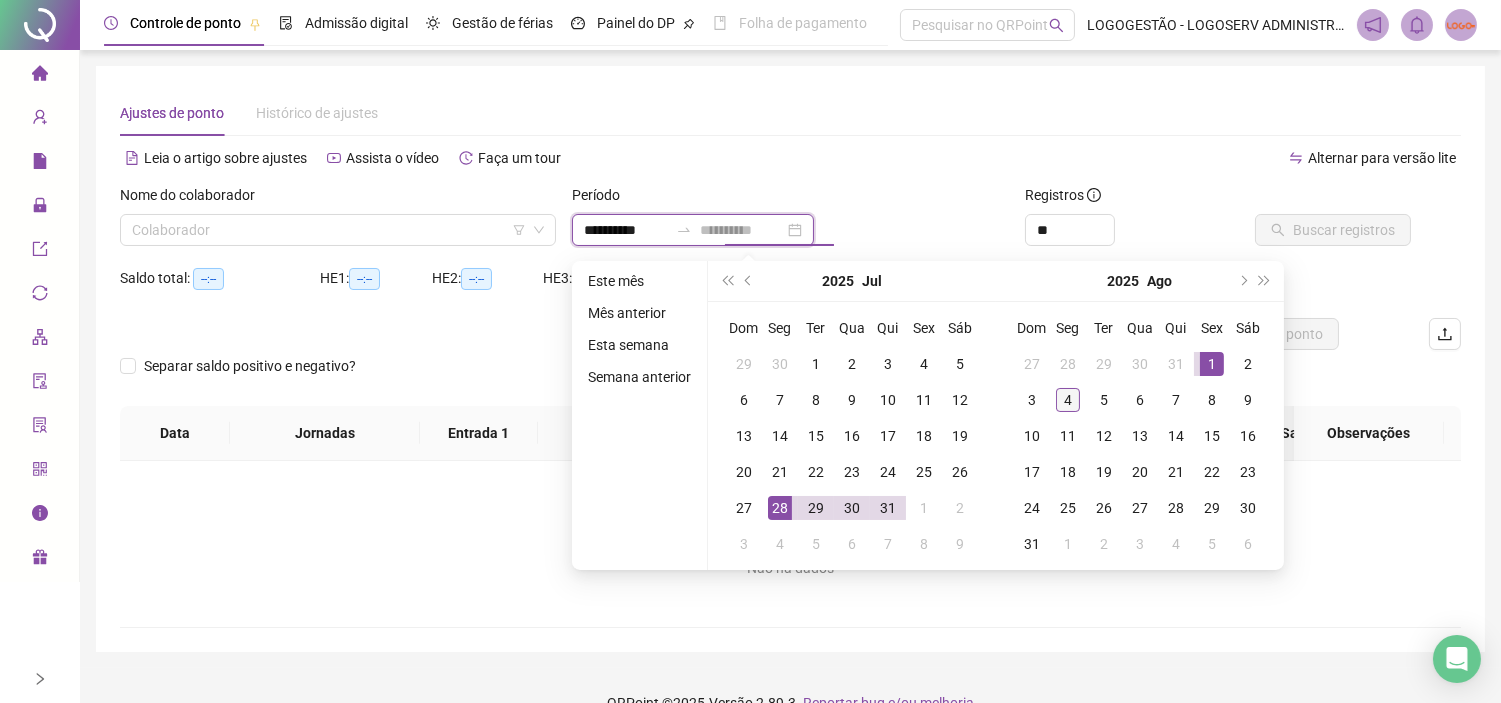type on "**********" 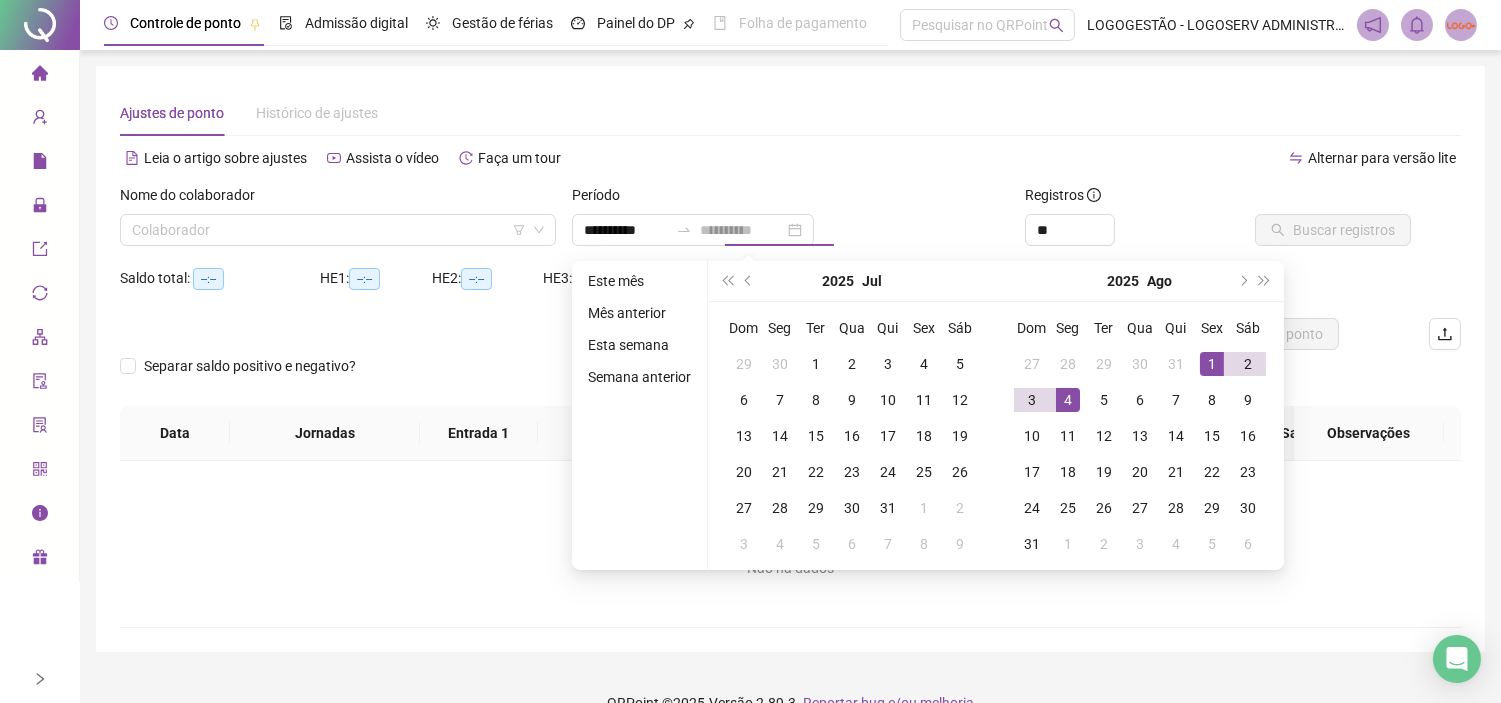 click on "4" at bounding box center [1068, 400] 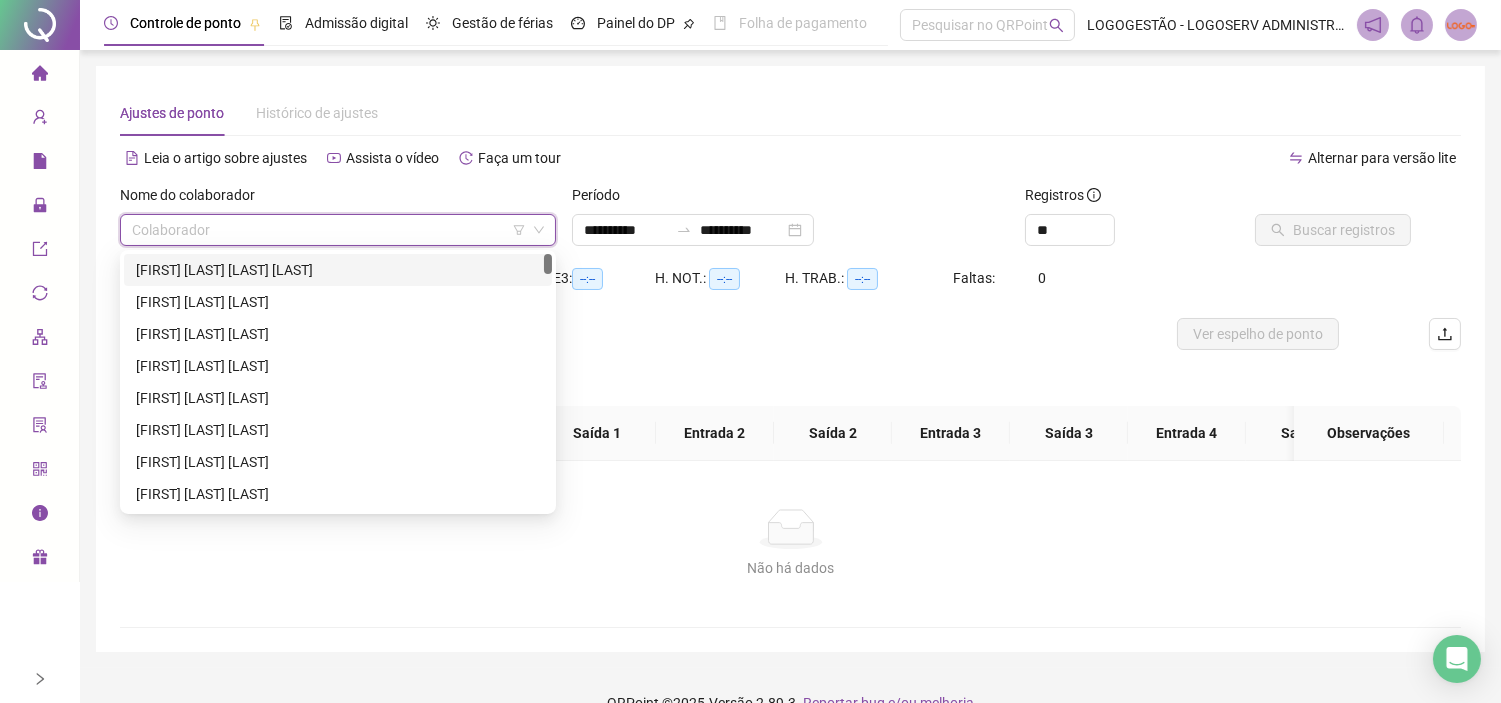 click at bounding box center [329, 230] 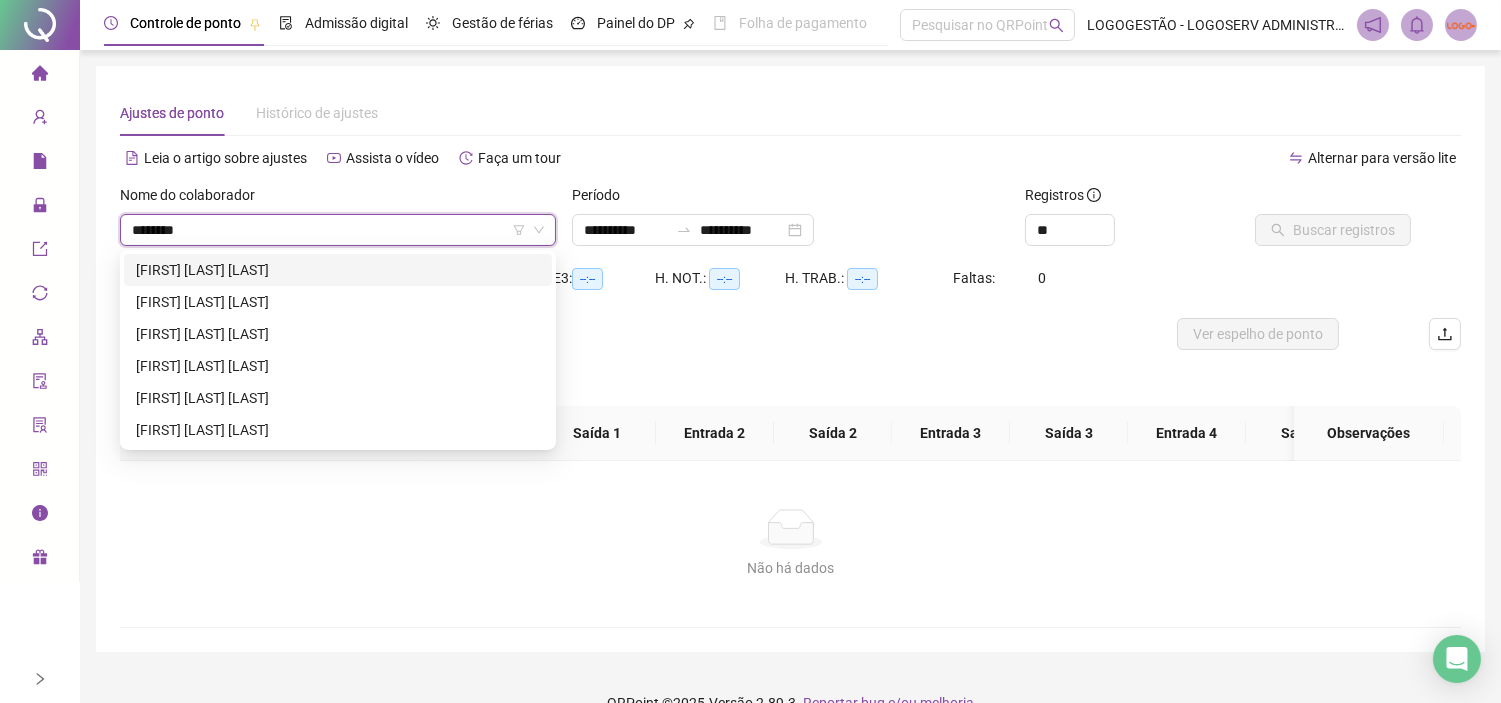type on "*********" 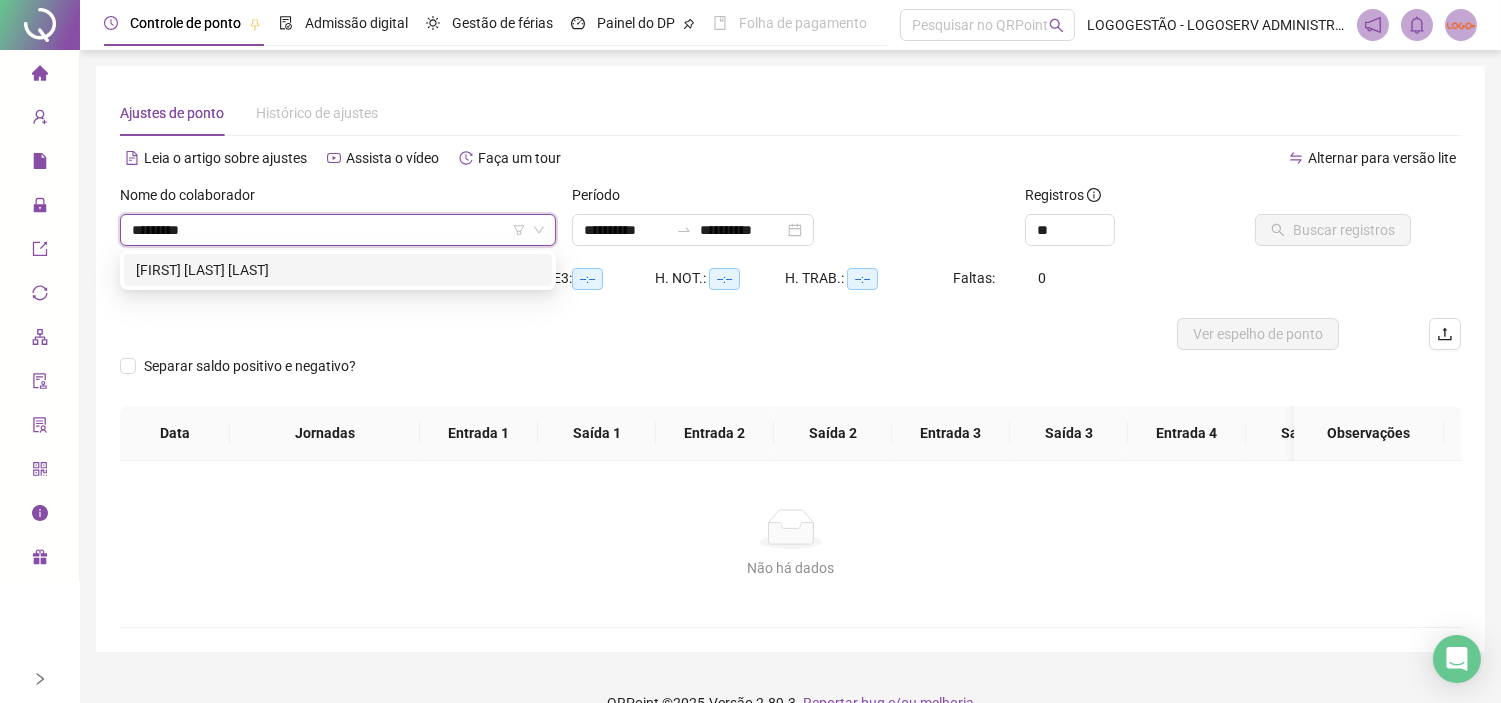click on "[FIRST] [LAST] [LAST]" at bounding box center (338, 270) 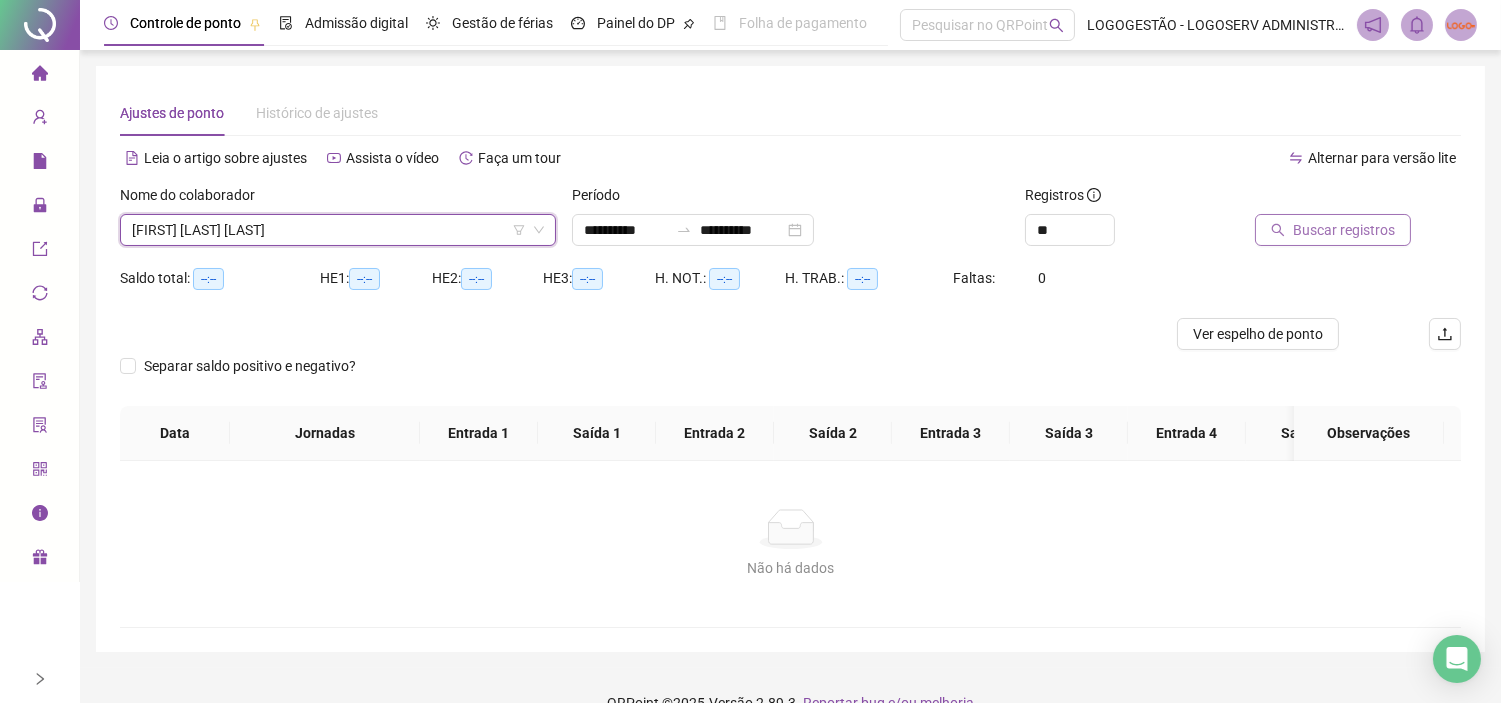 click on "Buscar registros" at bounding box center [1333, 230] 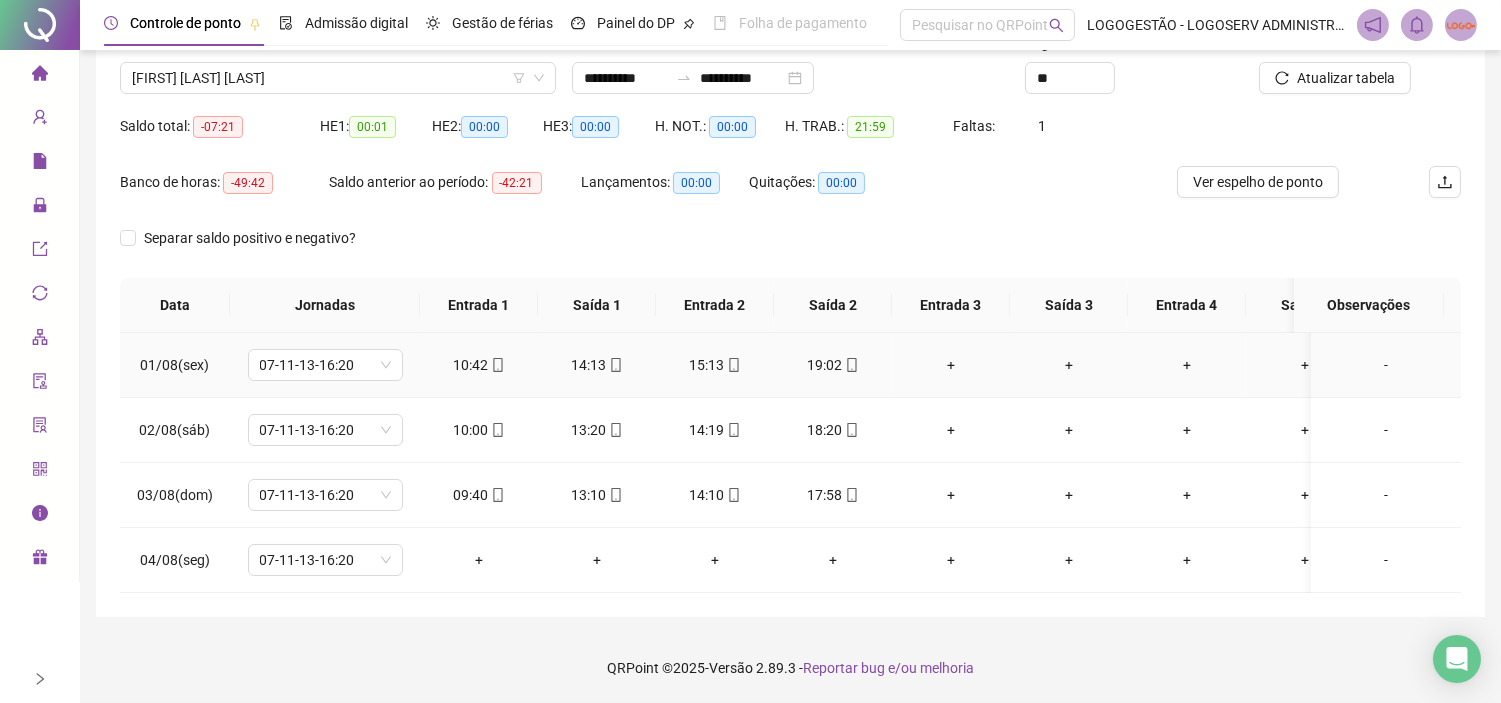 scroll, scrollTop: 168, scrollLeft: 0, axis: vertical 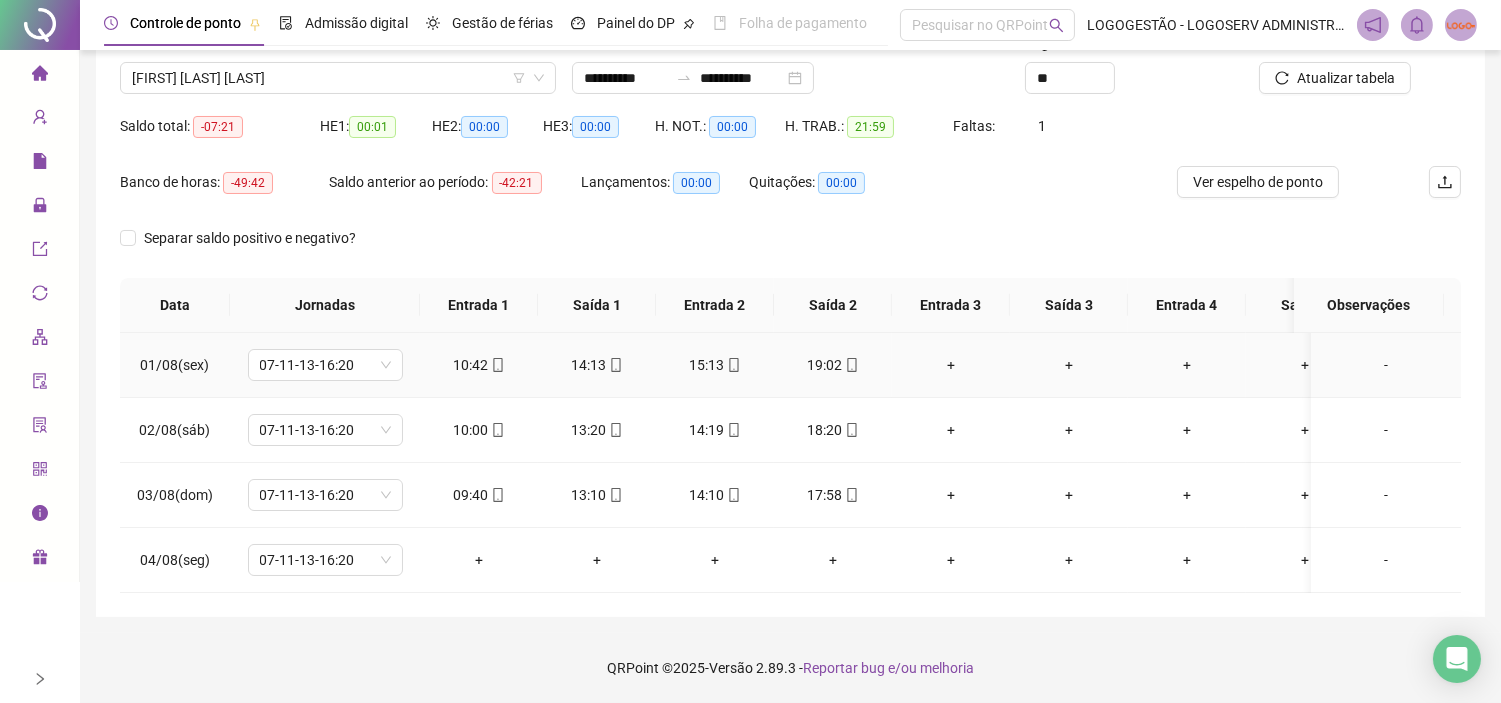 click on "10:42" at bounding box center (479, 365) 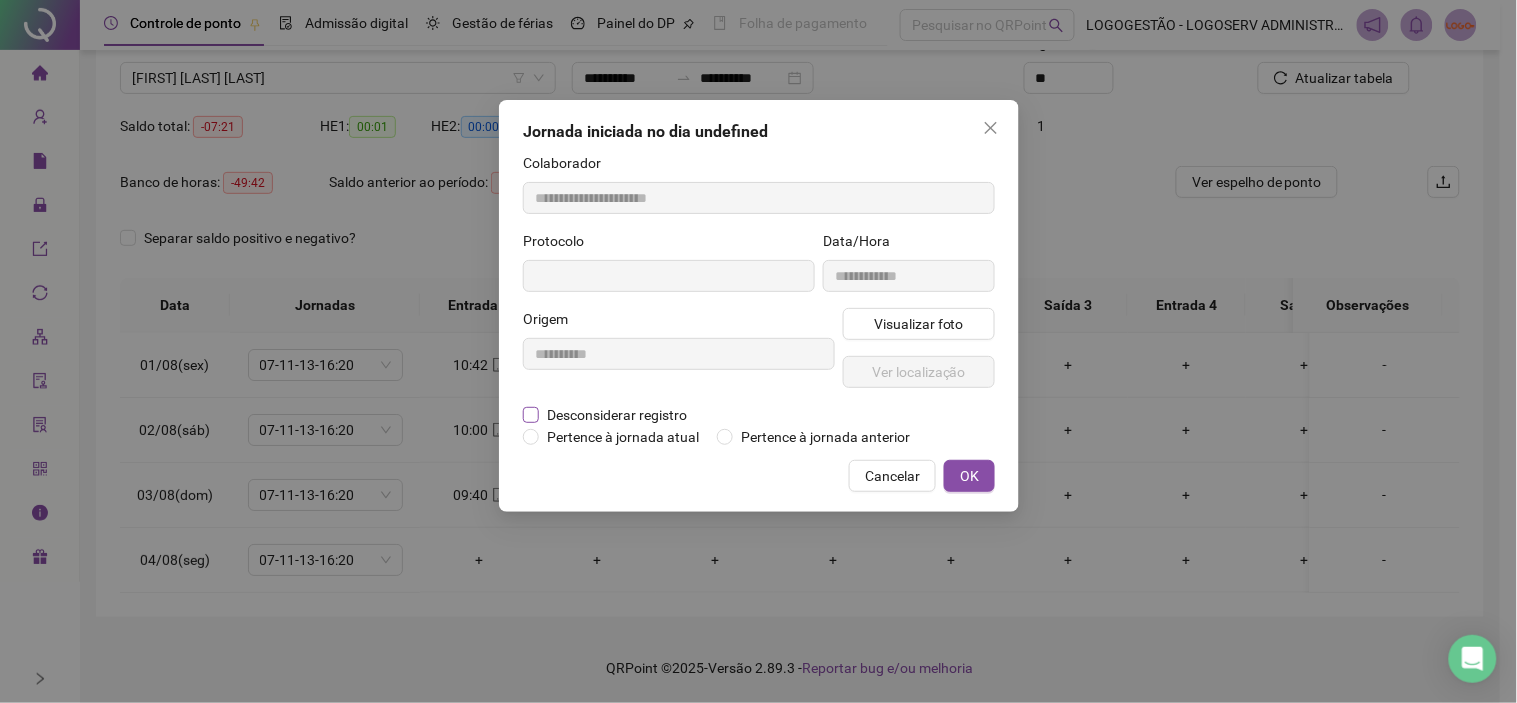 type on "**********" 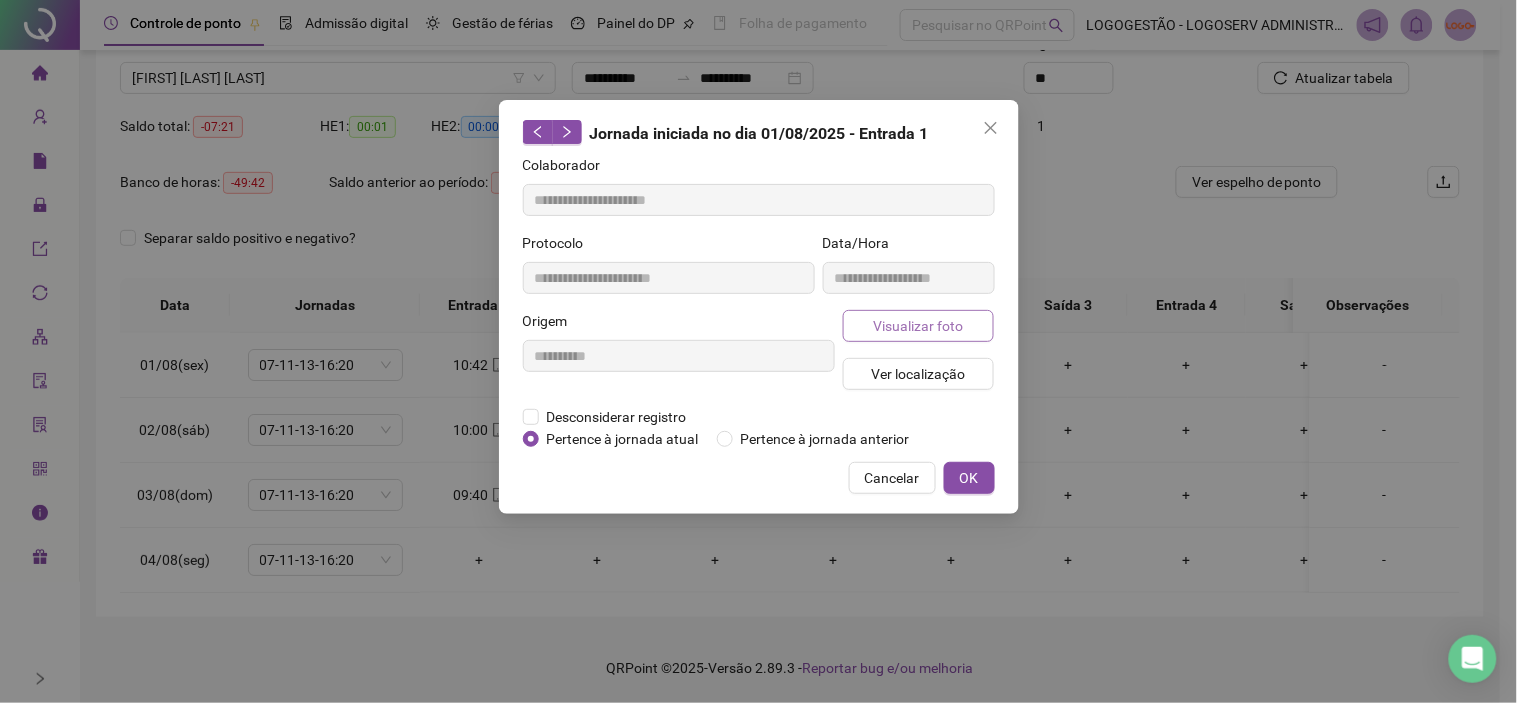 click on "Visualizar foto" at bounding box center [918, 326] 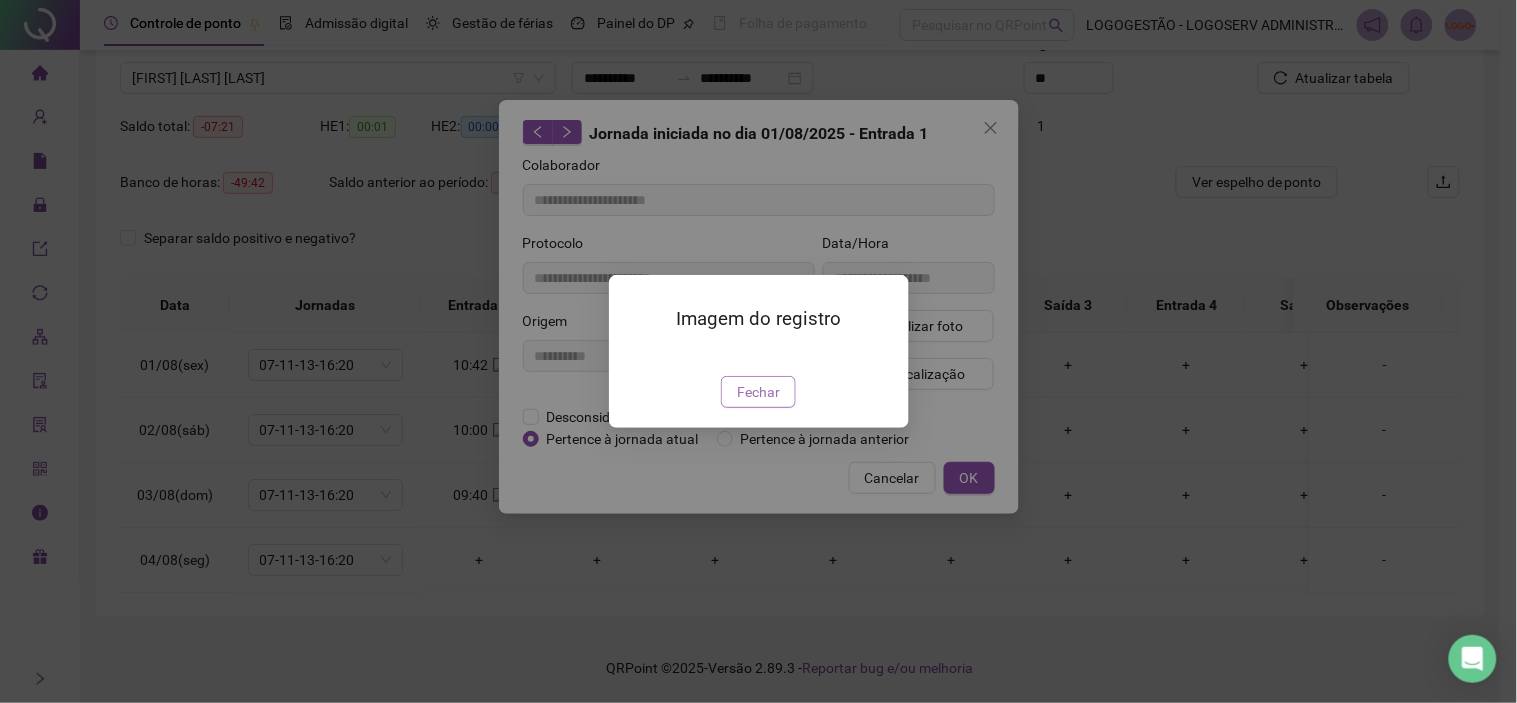 click on "Fechar" at bounding box center [758, 392] 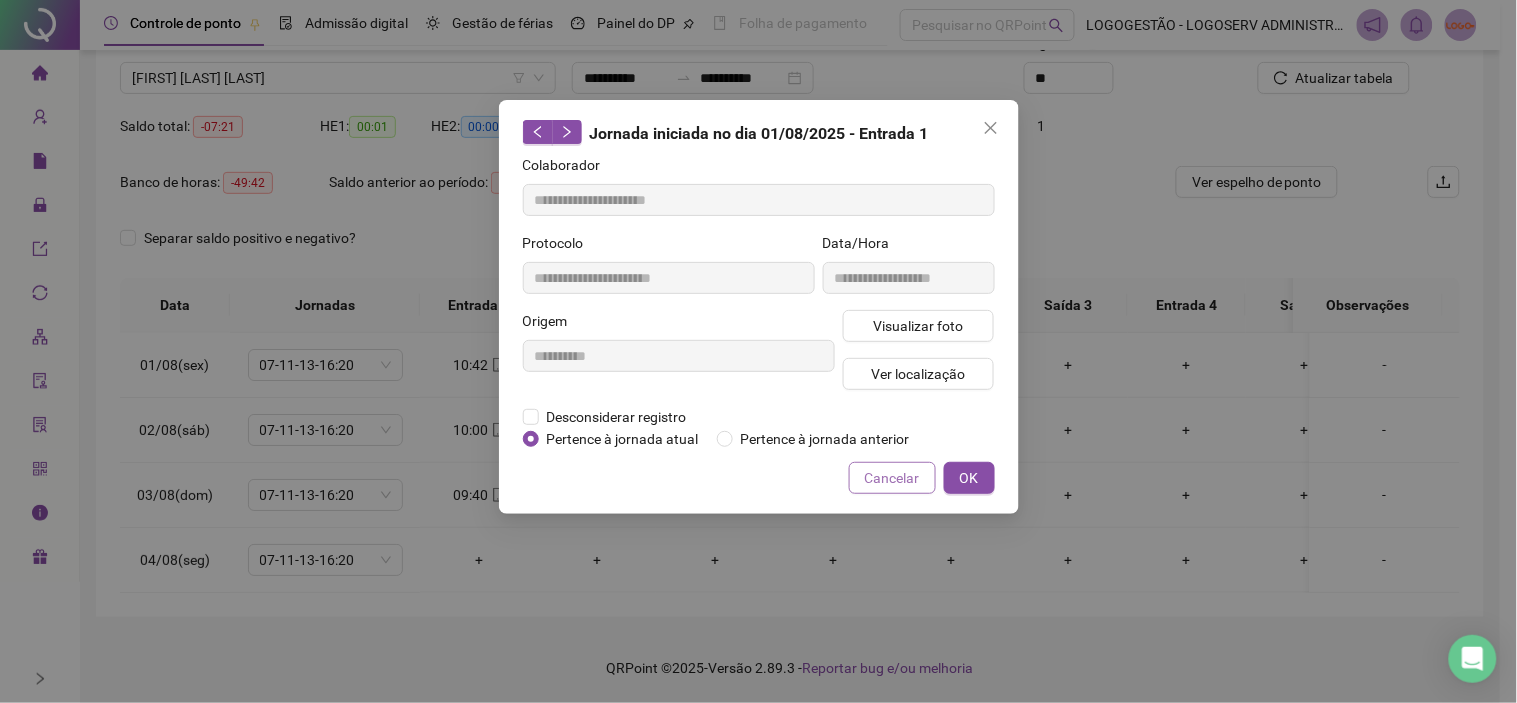 click on "Cancelar" at bounding box center [892, 478] 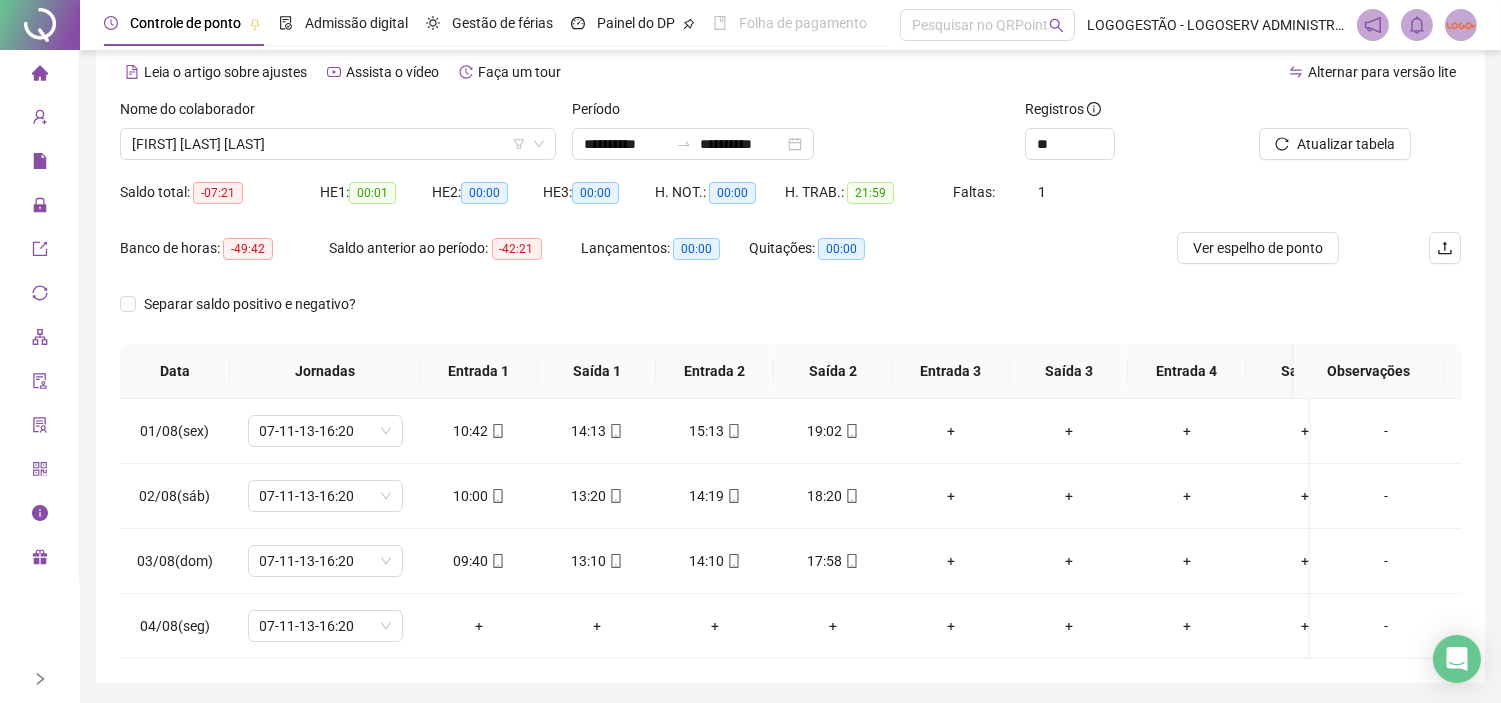 scroll, scrollTop: 0, scrollLeft: 0, axis: both 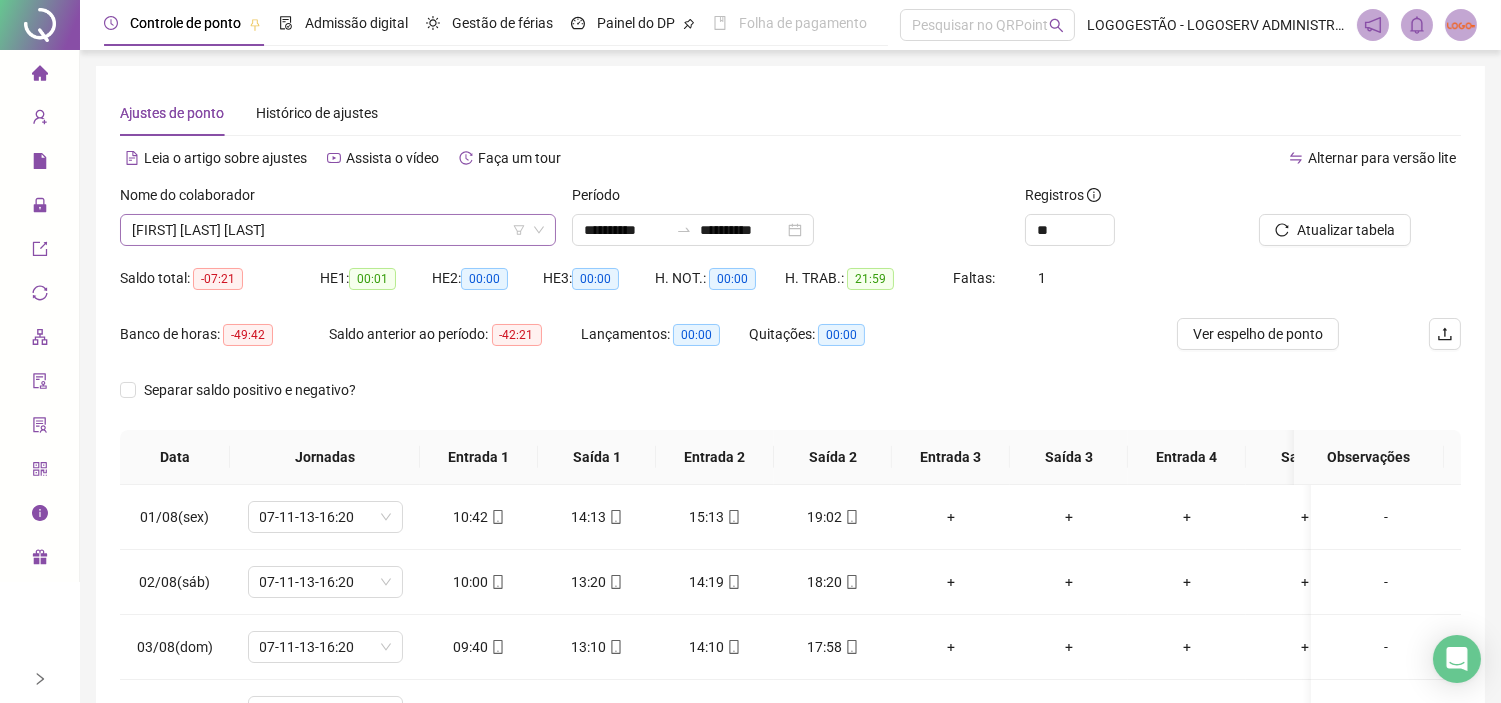 click on "[FIRST] [LAST] [LAST]" at bounding box center [338, 230] 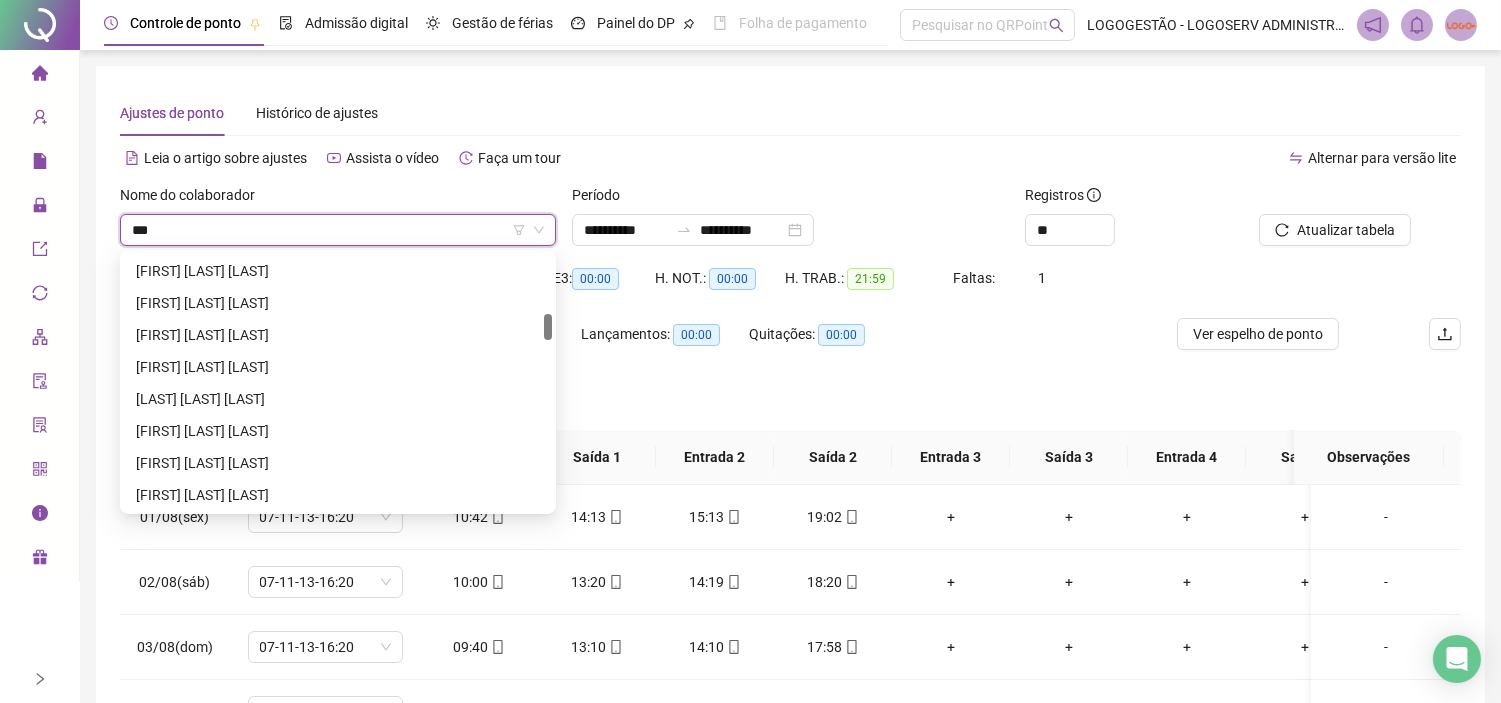 scroll, scrollTop: 64, scrollLeft: 0, axis: vertical 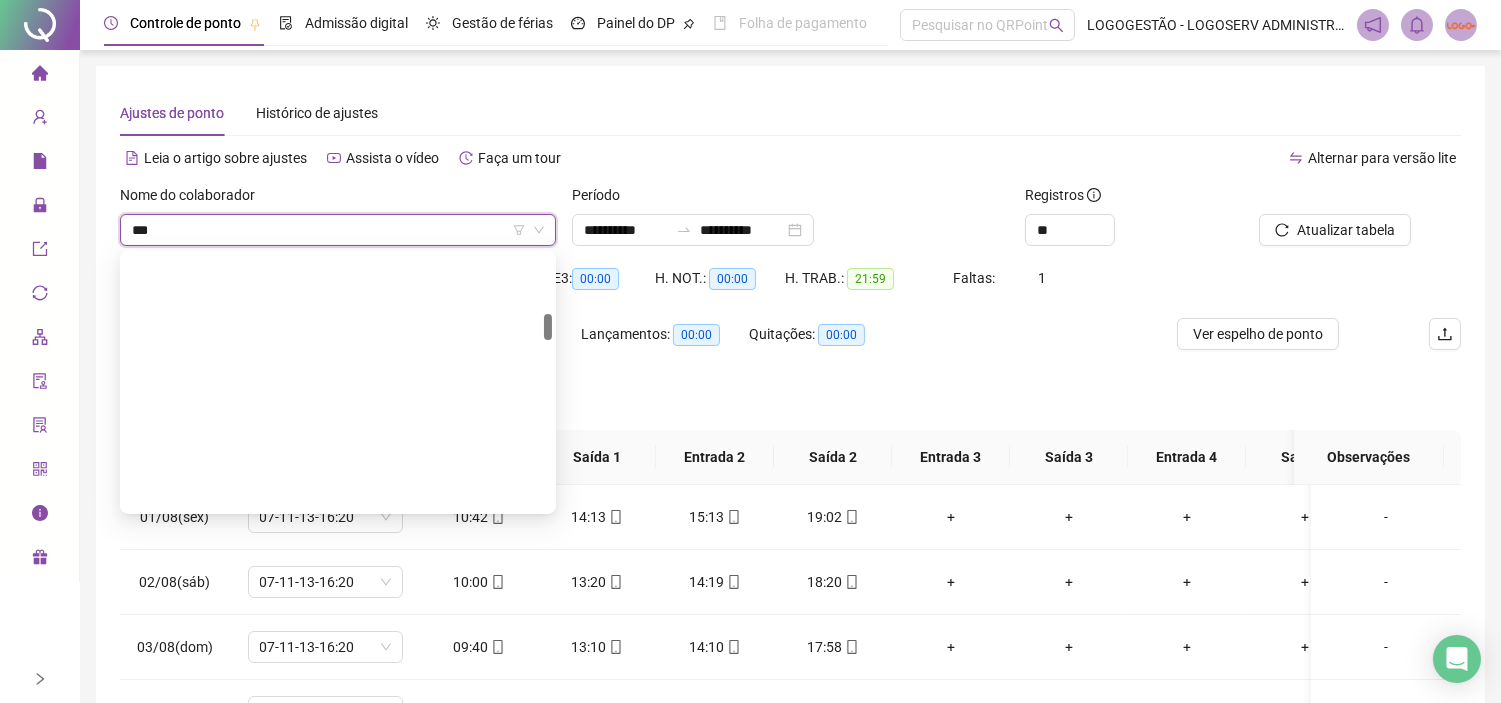 type on "****" 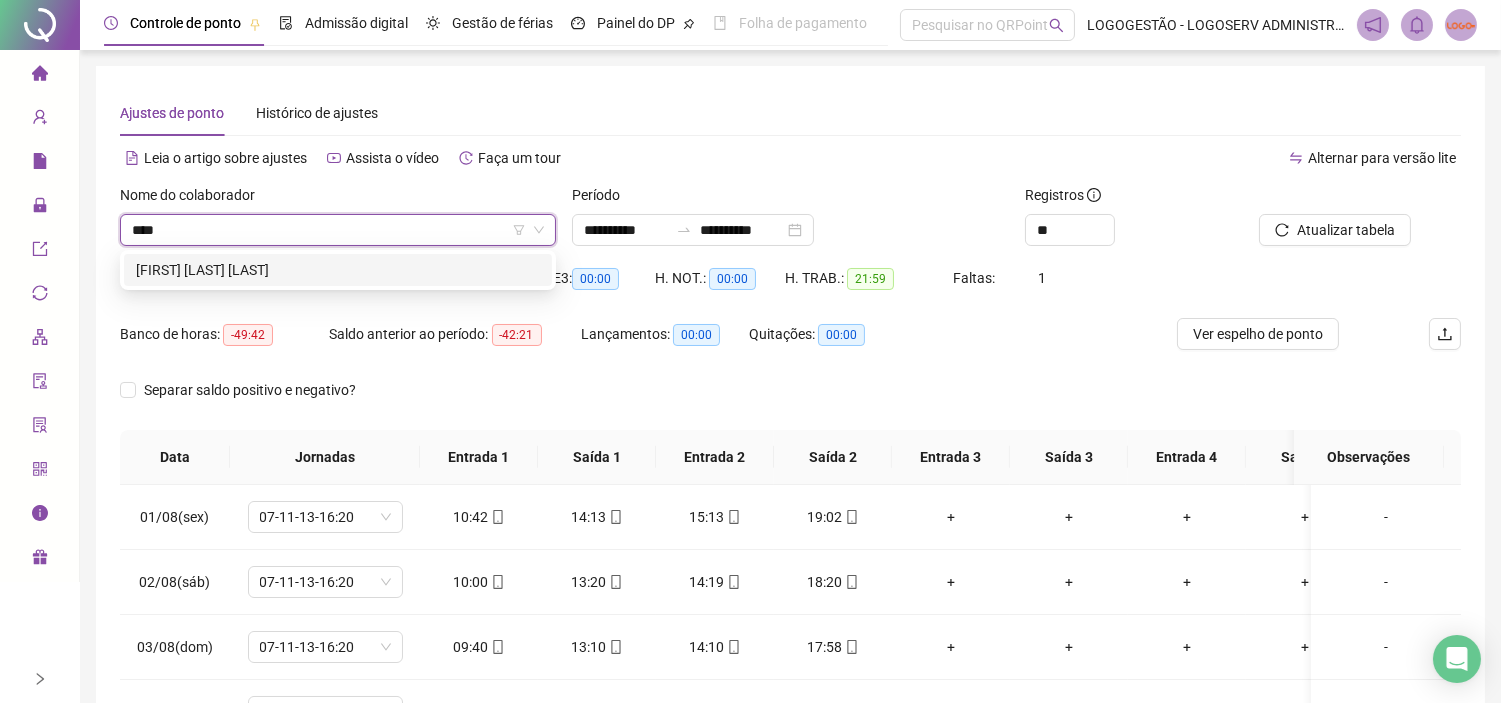 scroll, scrollTop: 0, scrollLeft: 0, axis: both 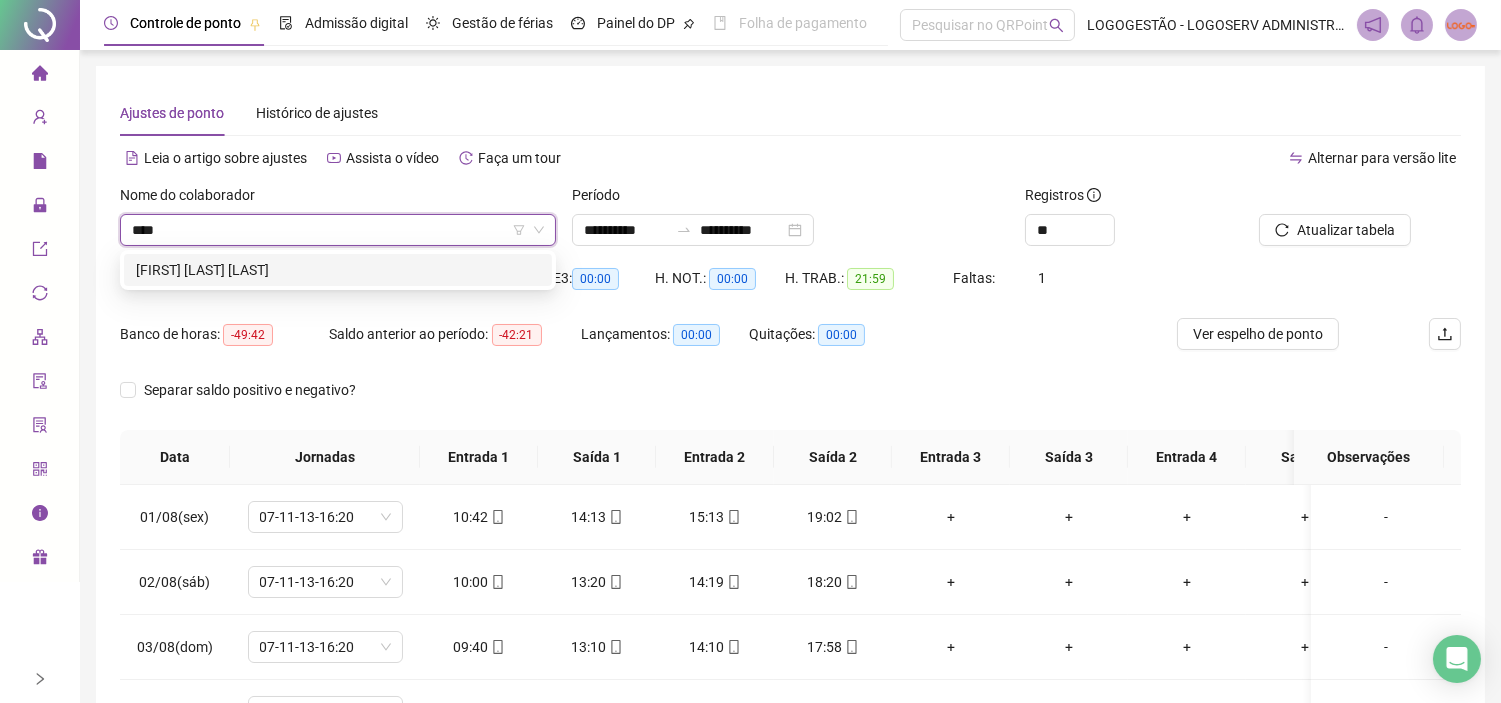 click on "[FIRST] [LAST] [LAST]" at bounding box center [338, 270] 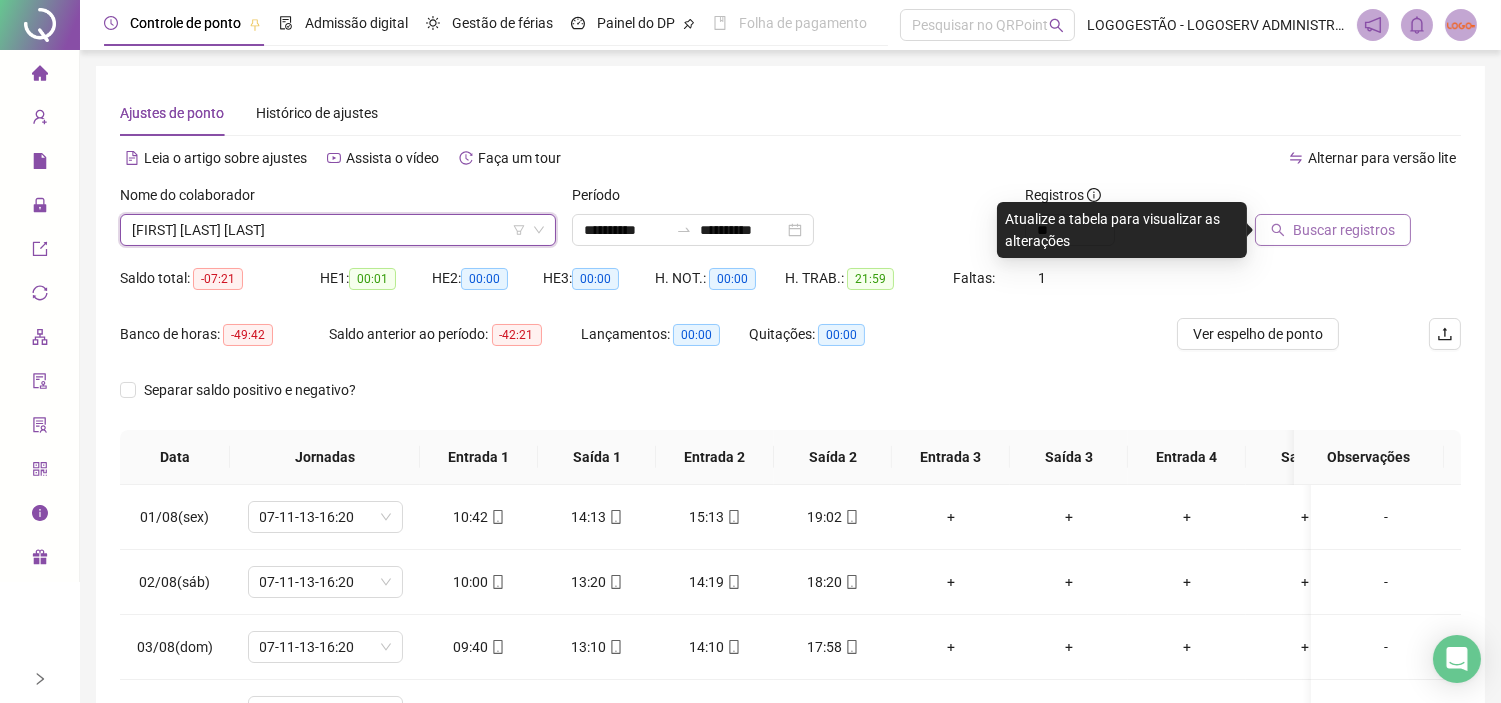 click on "Buscar registros" at bounding box center (1344, 230) 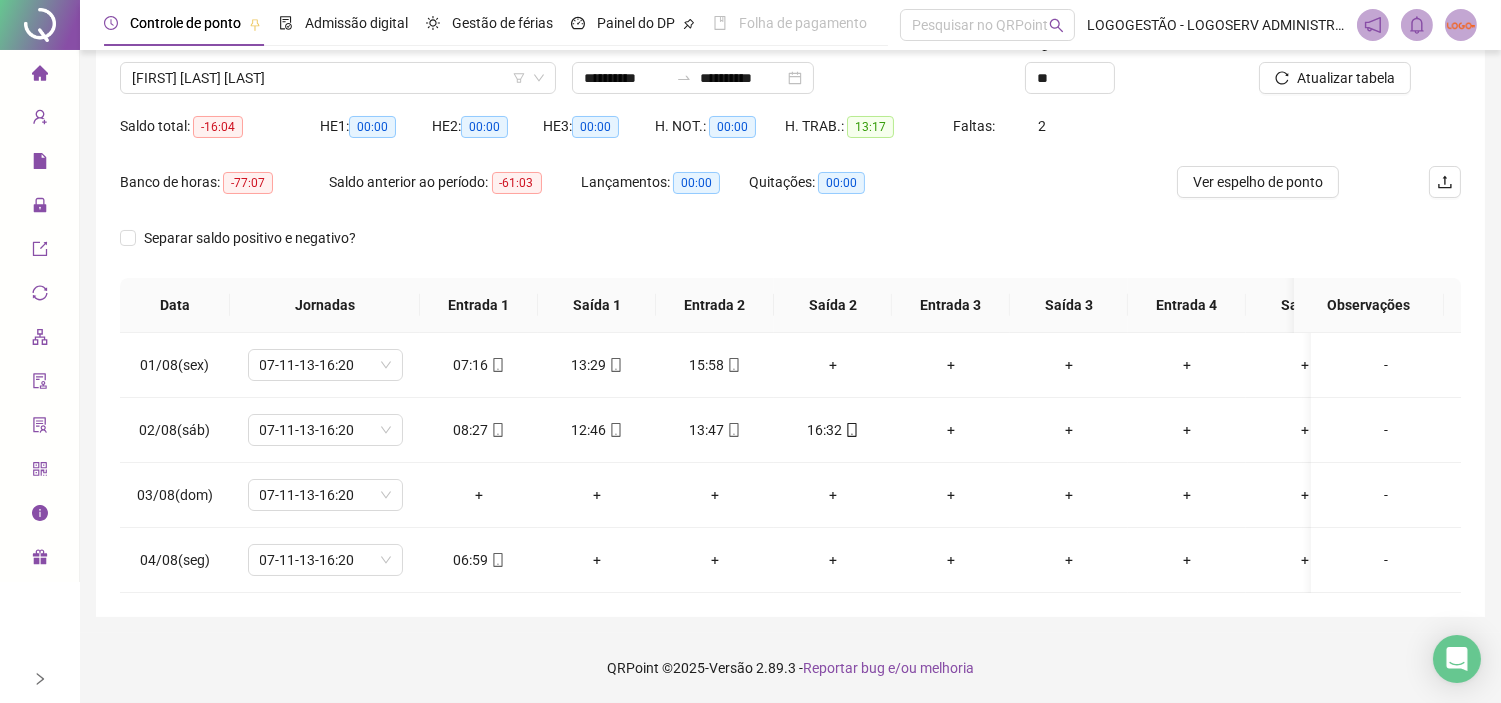 scroll, scrollTop: 168, scrollLeft: 0, axis: vertical 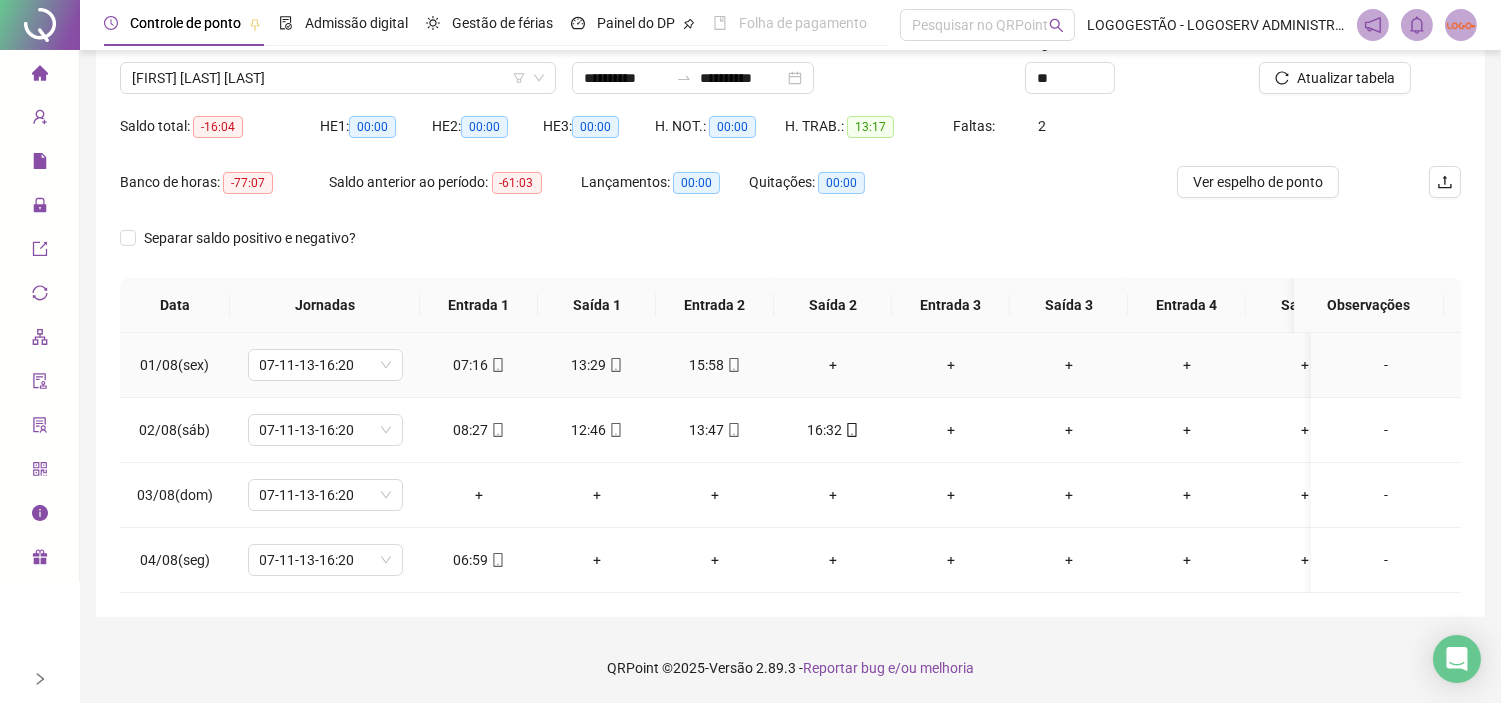 click on "+" at bounding box center [833, 365] 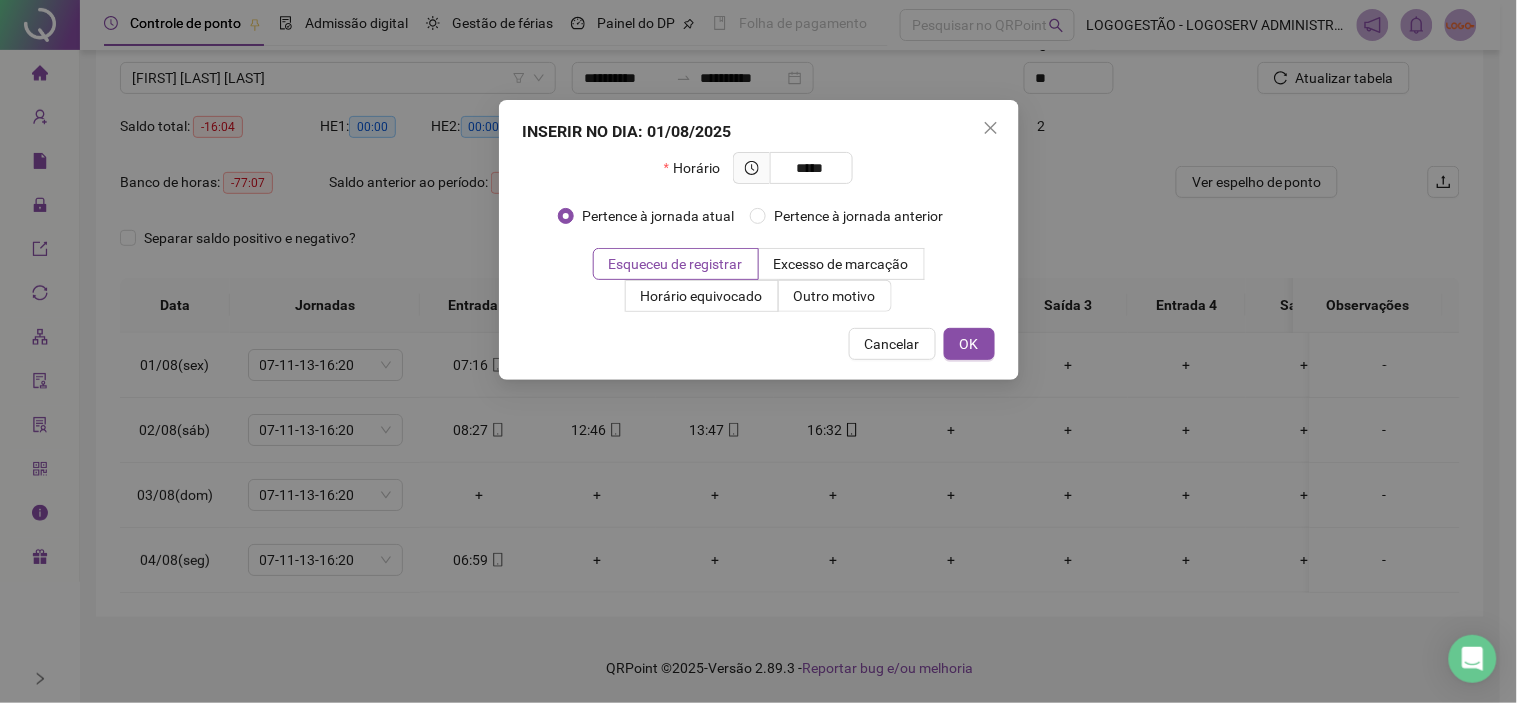 type on "*****" 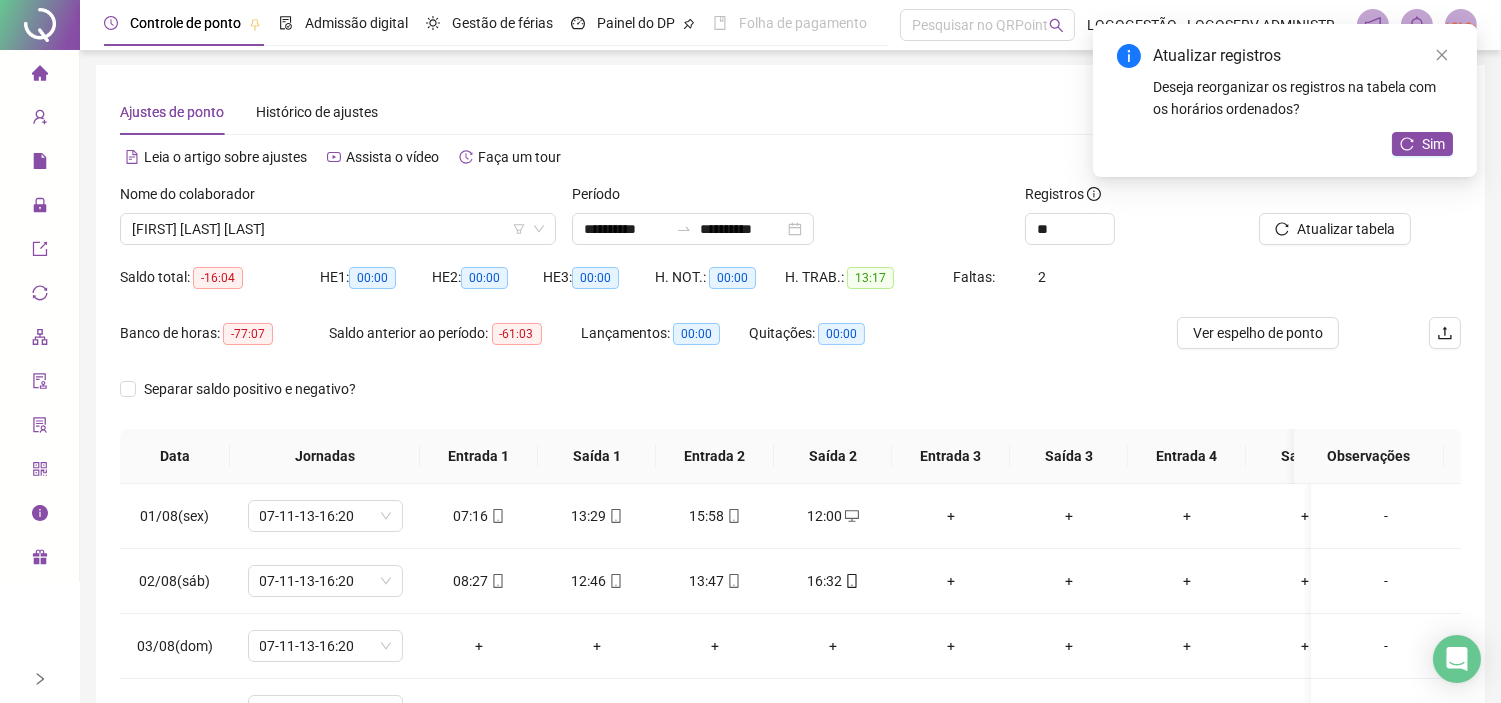 scroll, scrollTop: 0, scrollLeft: 0, axis: both 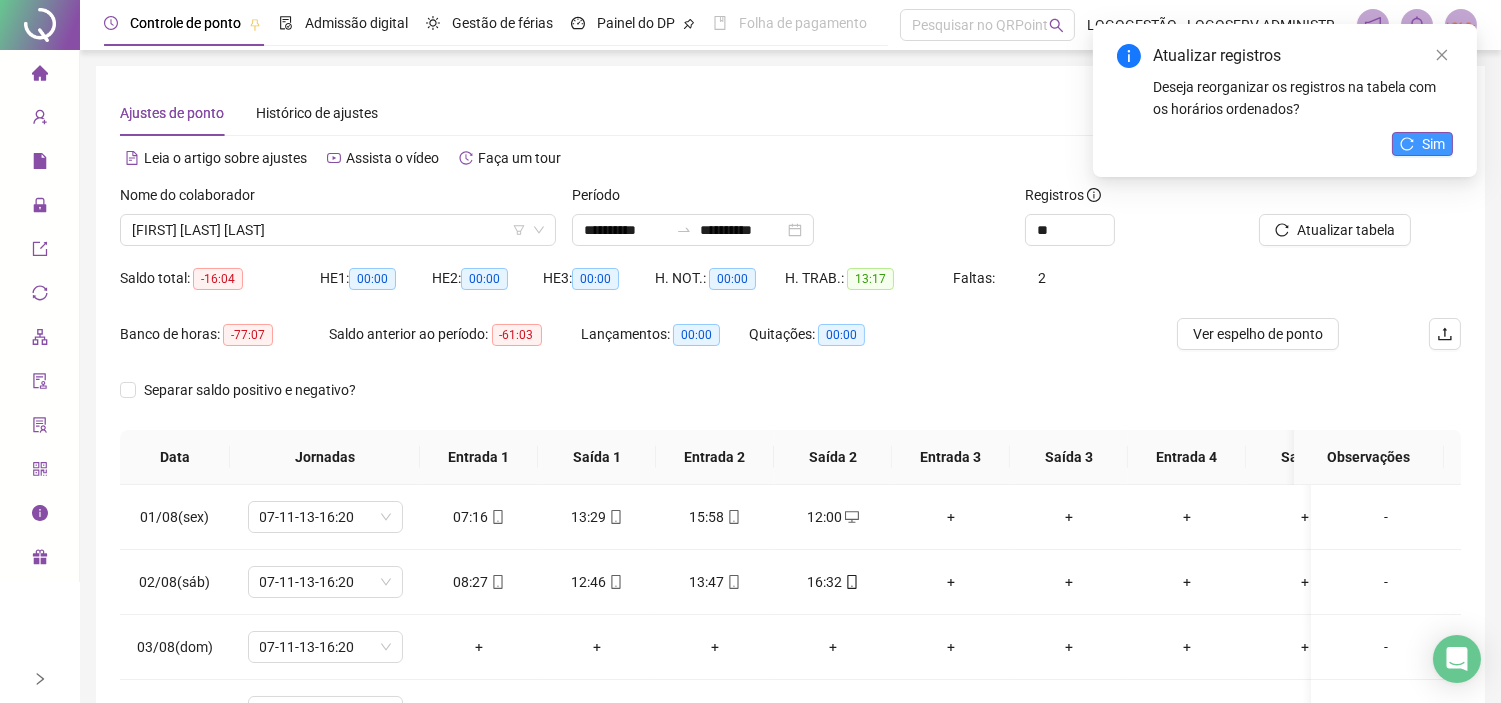click on "Sim" at bounding box center (1433, 144) 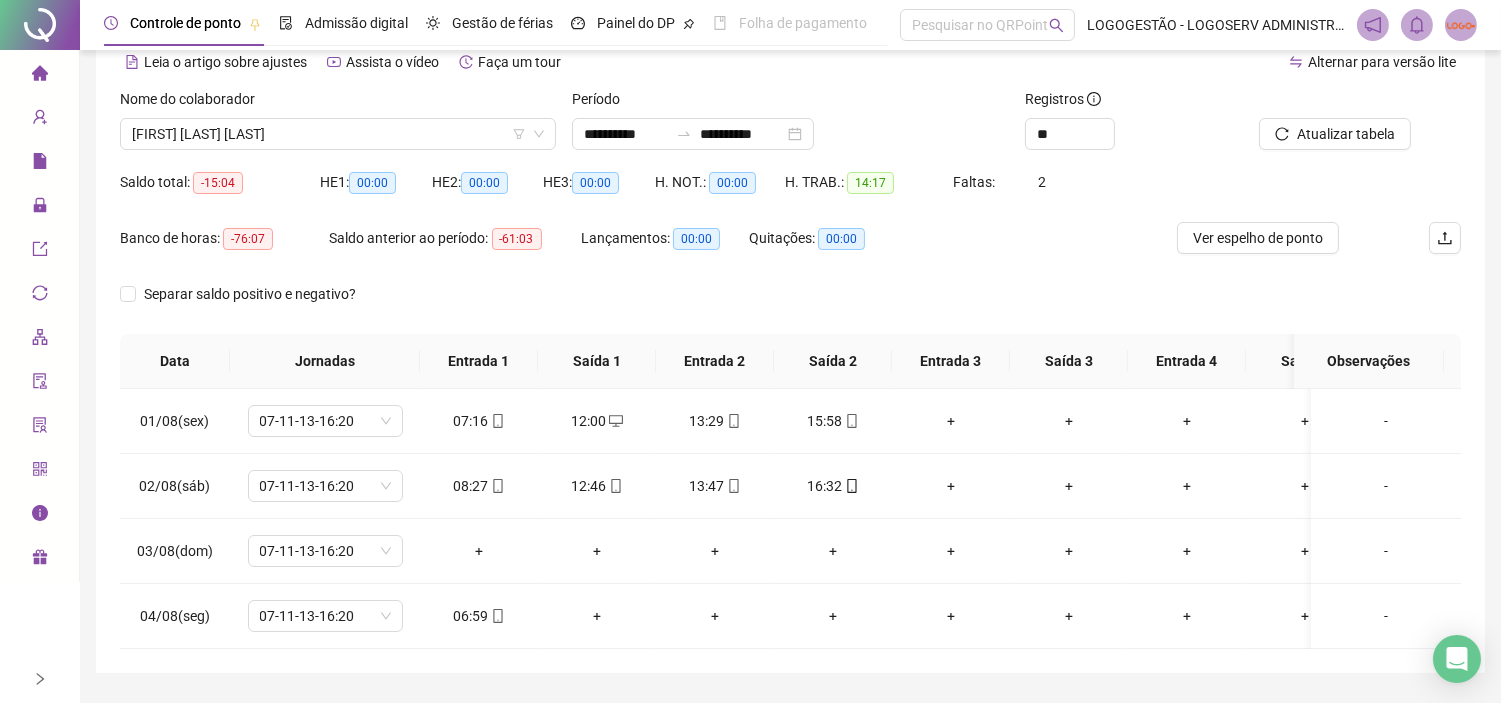 scroll, scrollTop: 57, scrollLeft: 0, axis: vertical 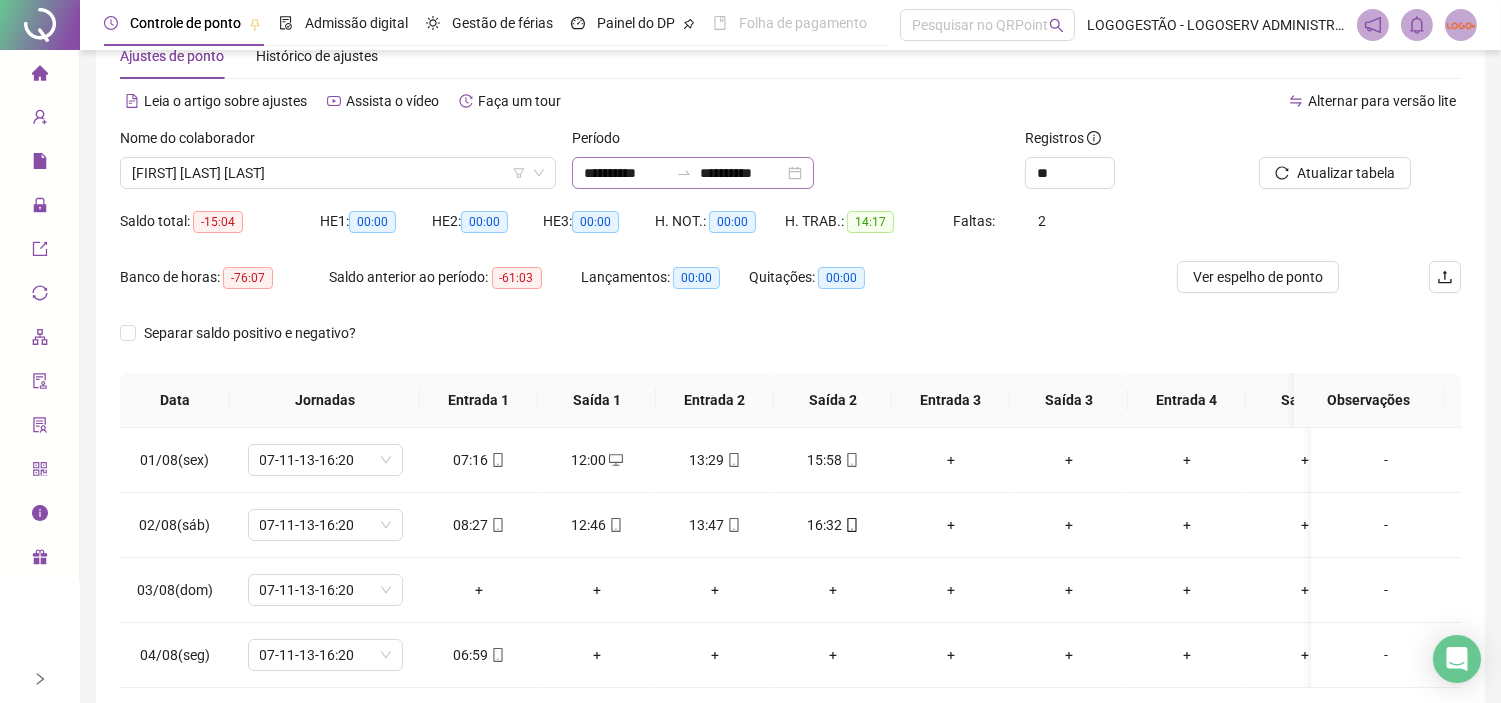 click at bounding box center (684, 173) 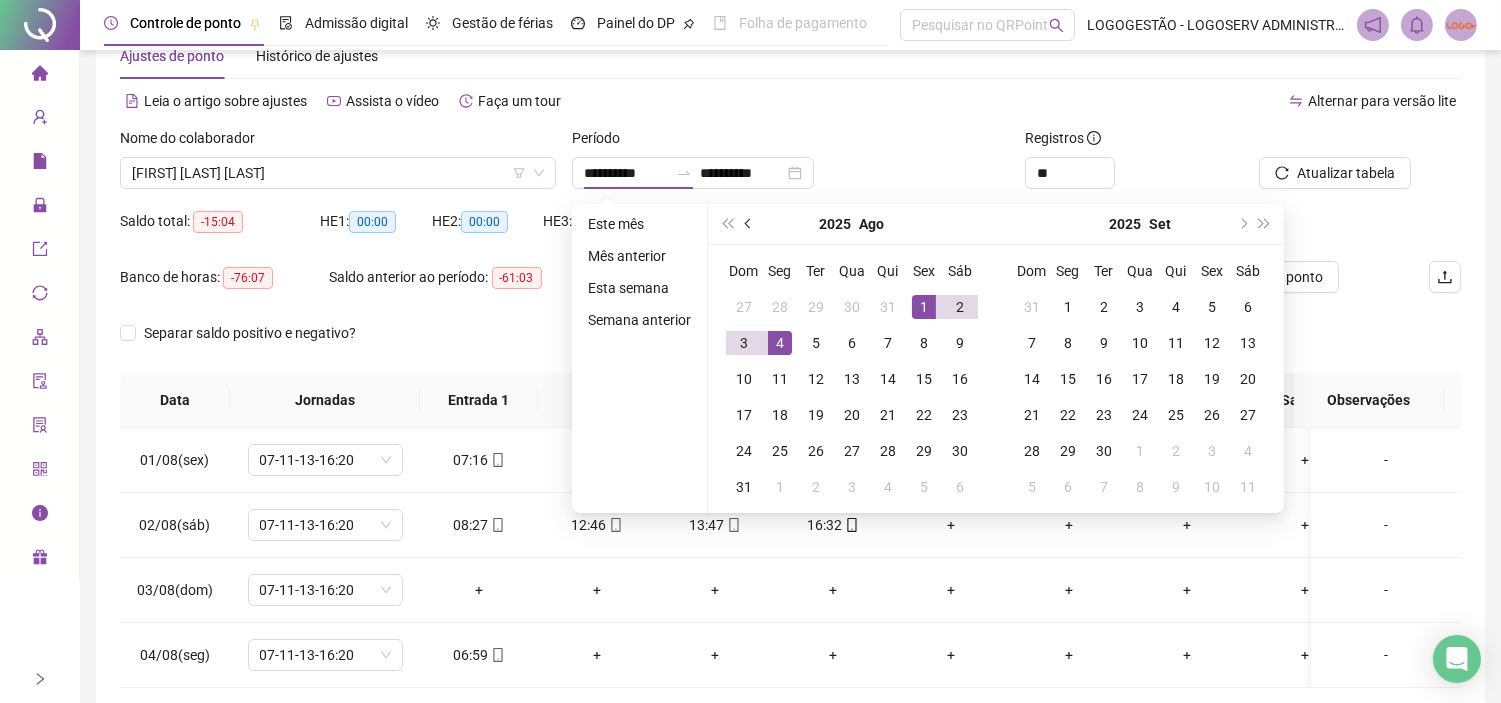 click at bounding box center [749, 224] 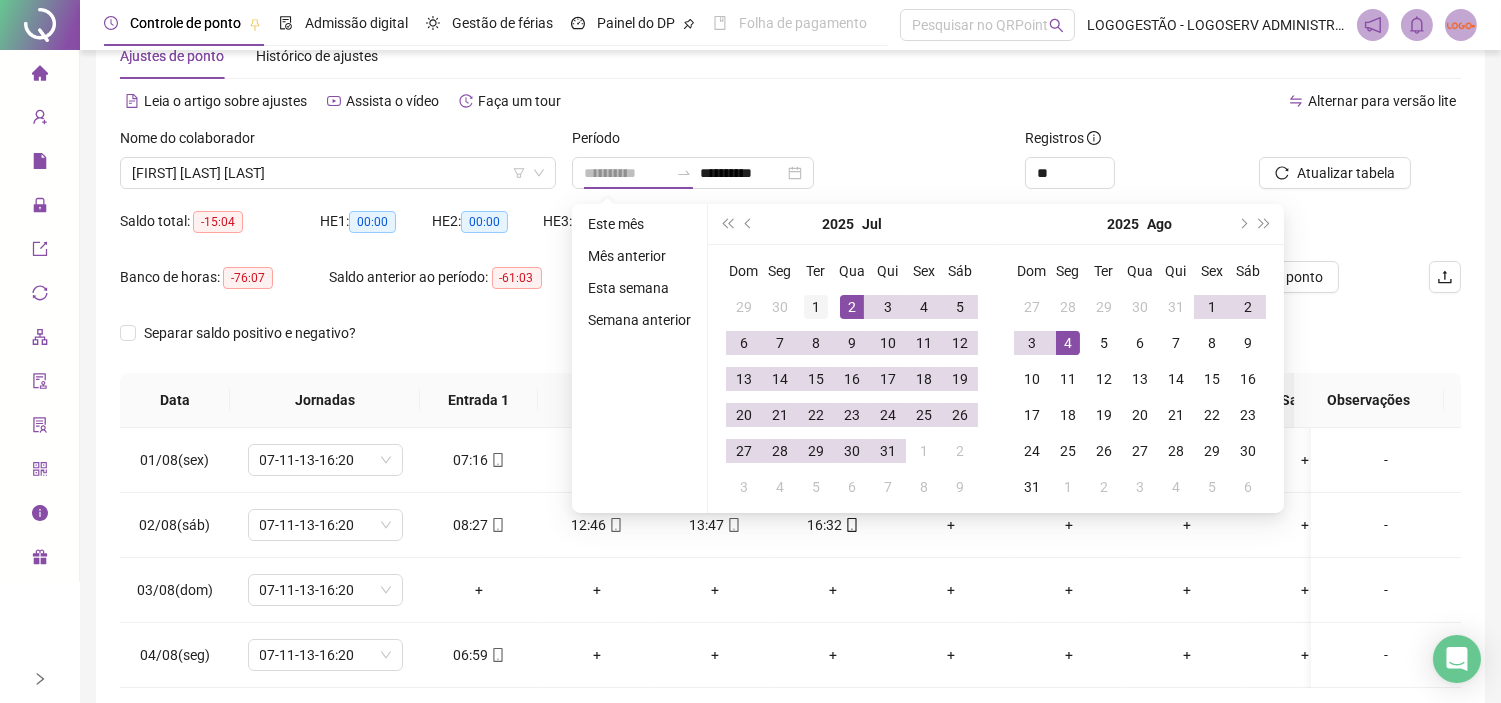 type on "**********" 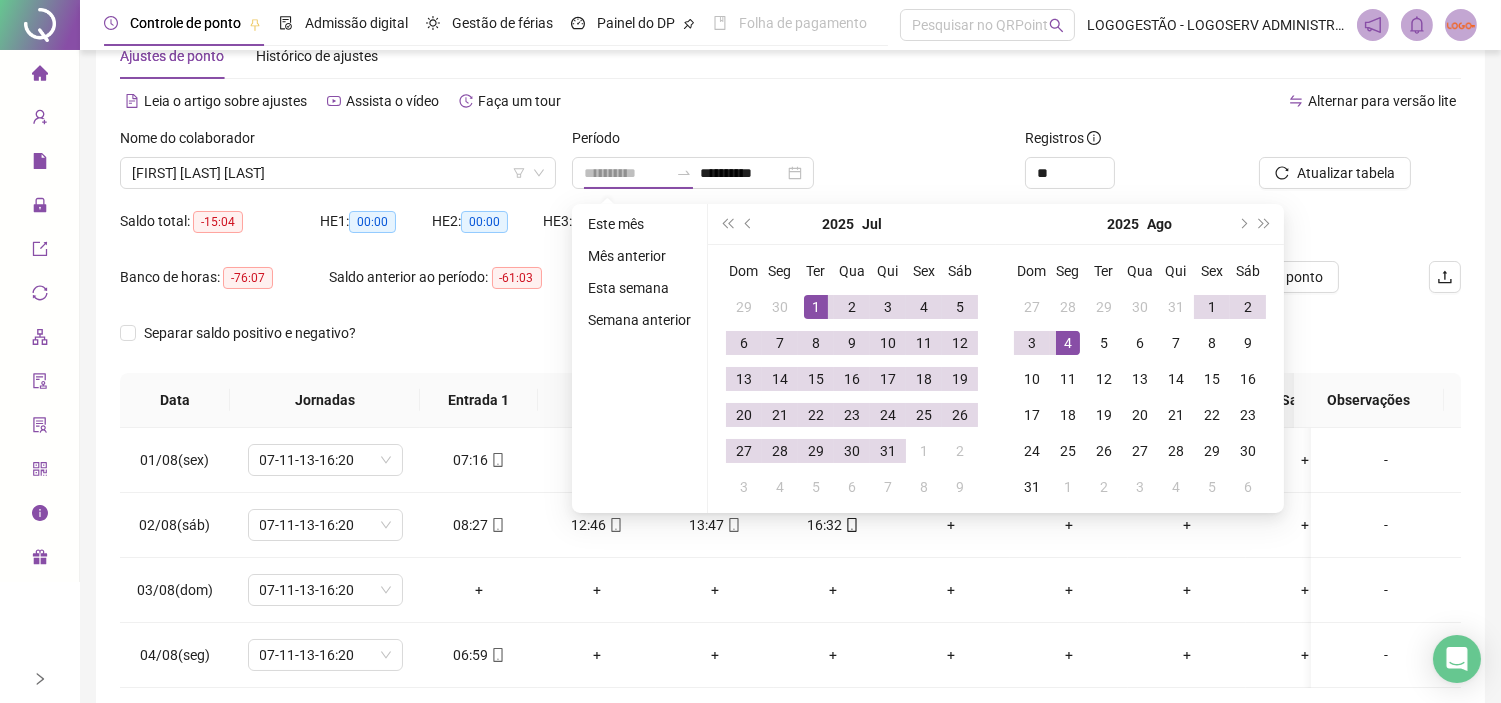 click on "1" at bounding box center [816, 307] 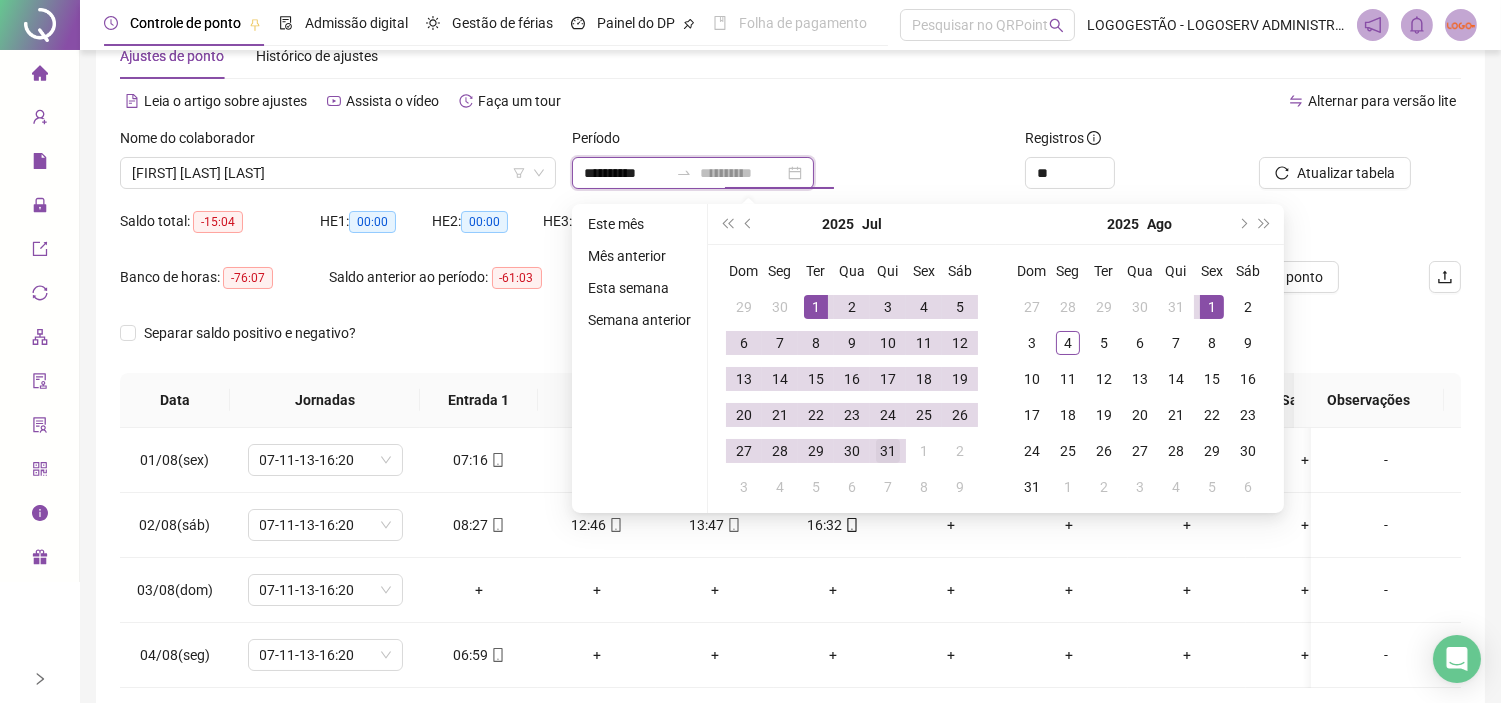 type on "**********" 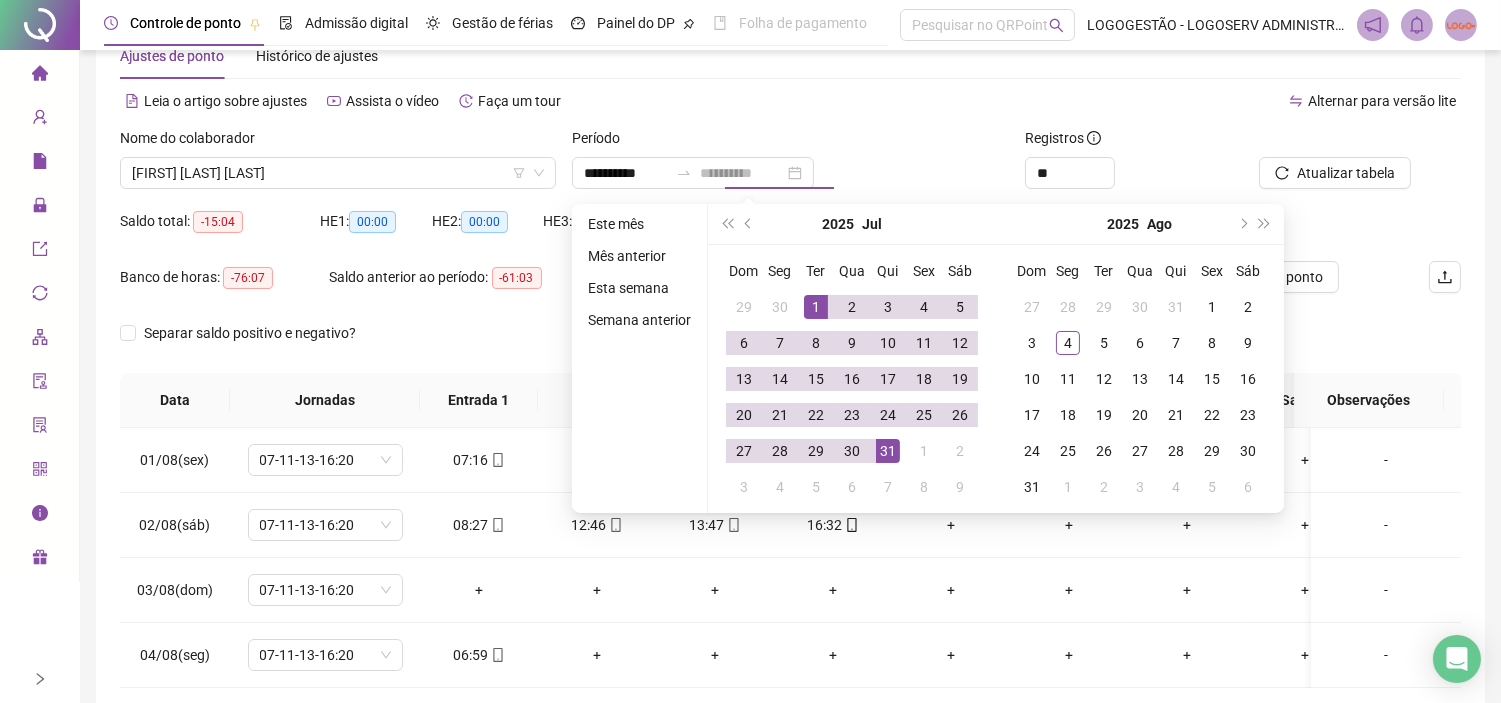 click on "31" at bounding box center (888, 451) 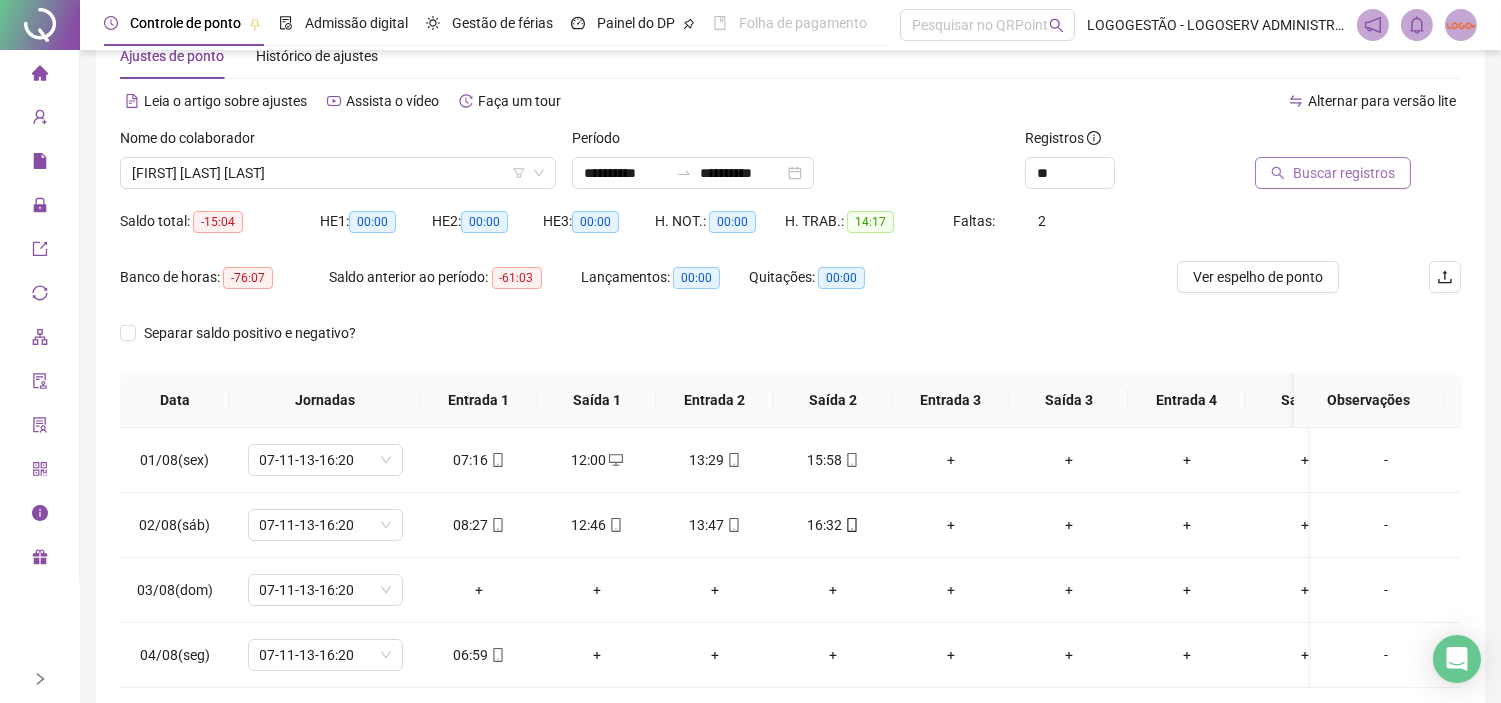 click on "Buscar registros" at bounding box center [1344, 173] 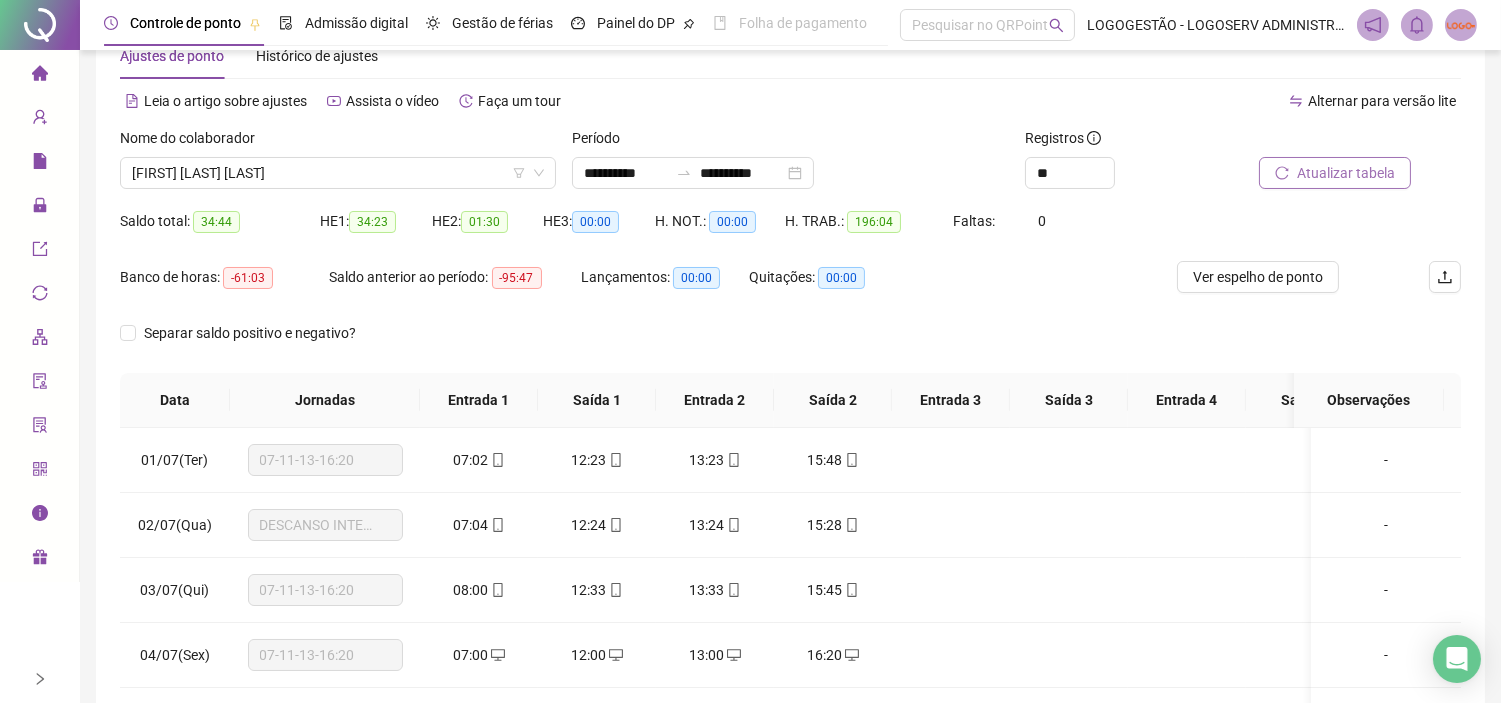 scroll, scrollTop: 318, scrollLeft: 0, axis: vertical 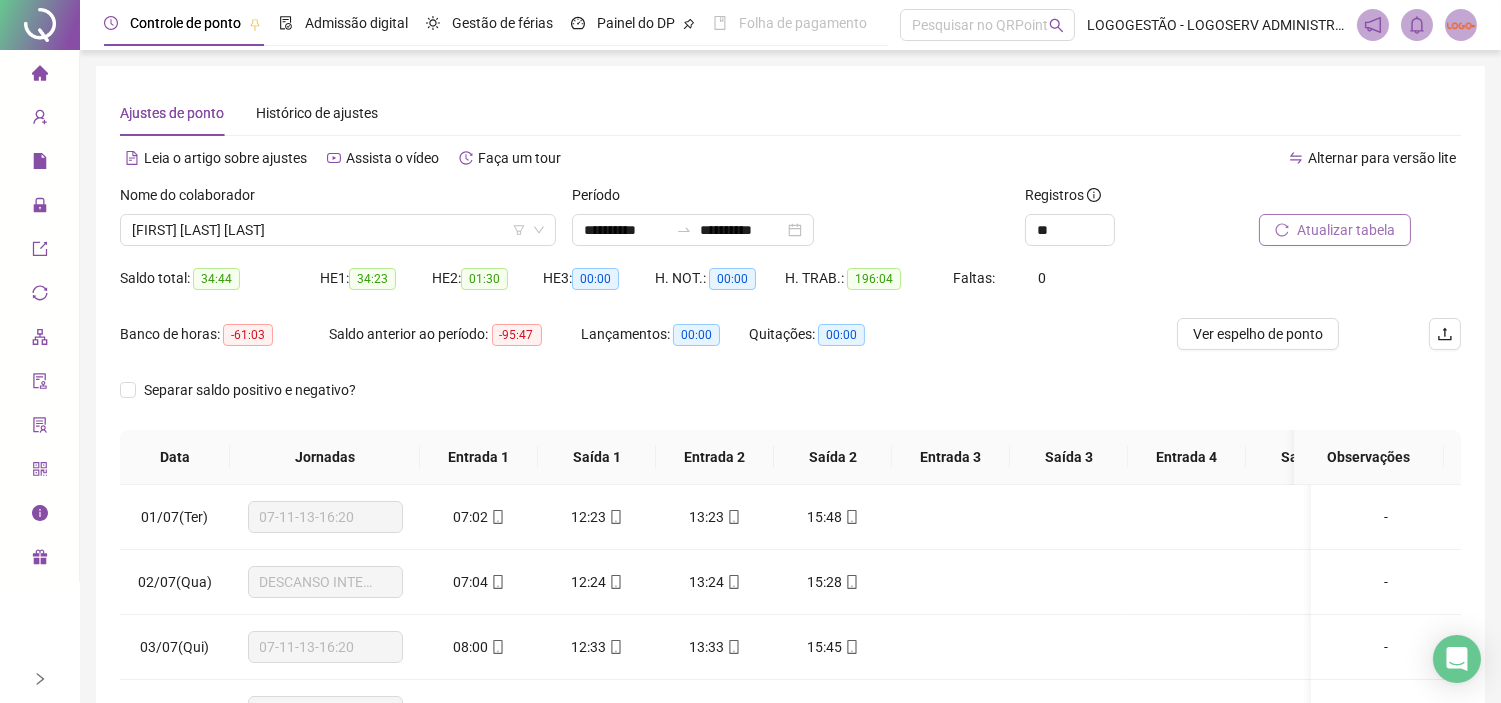 click on "Período" at bounding box center [790, 199] 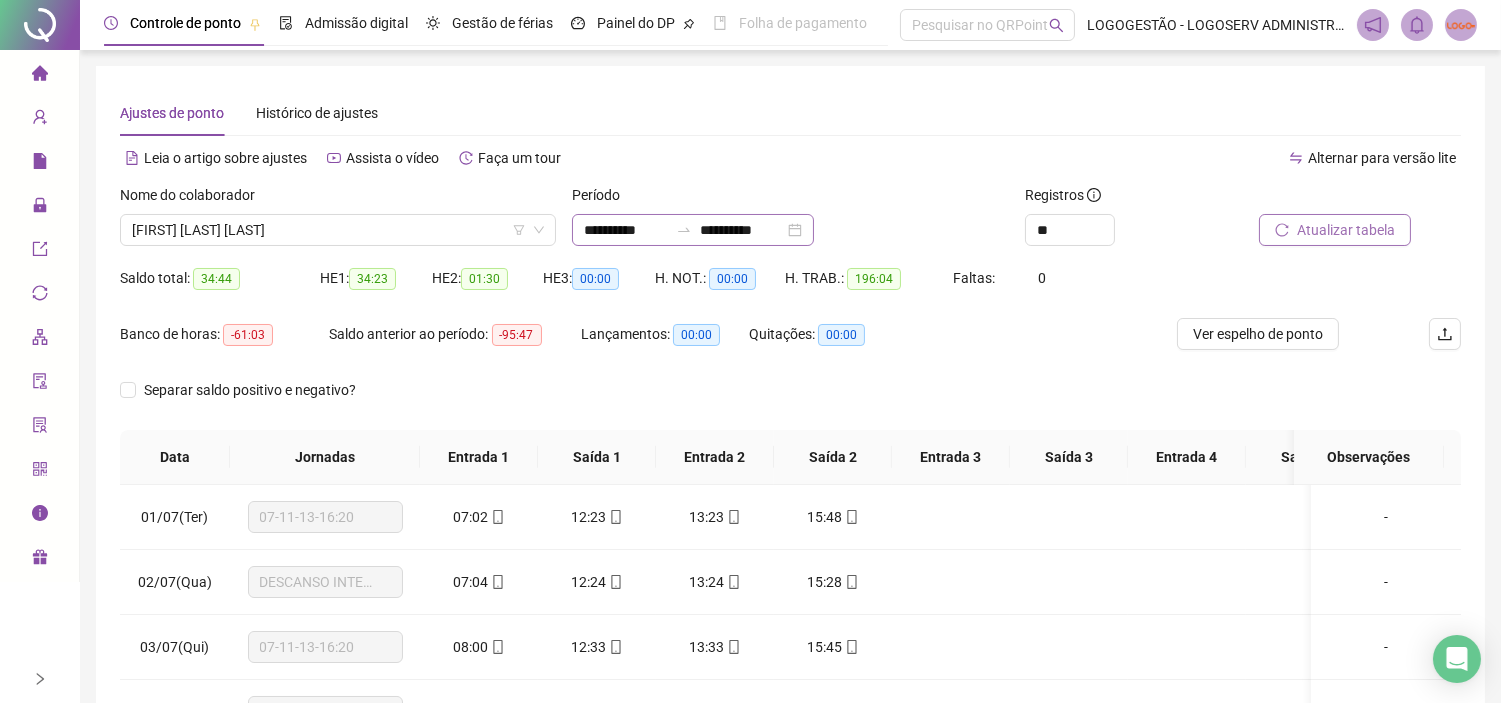 click at bounding box center [684, 230] 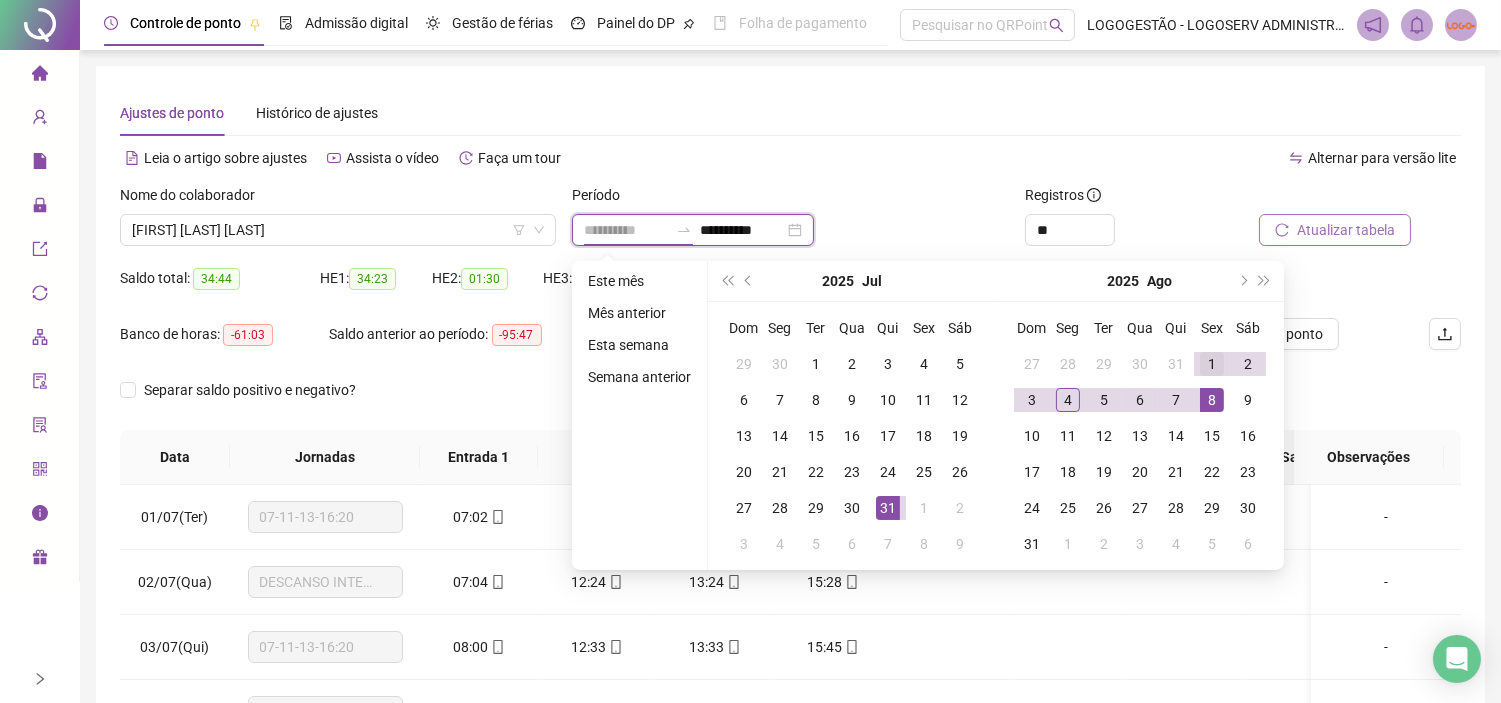 type on "**********" 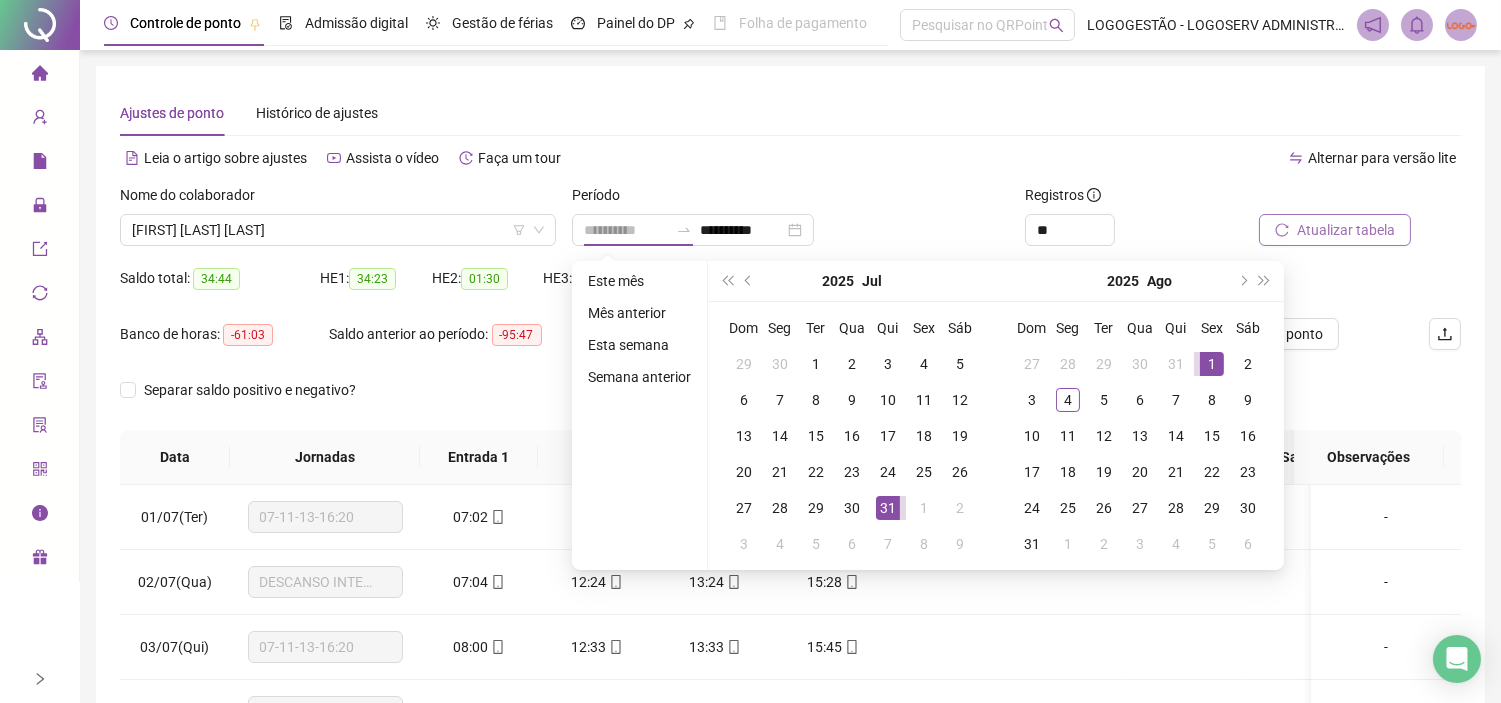click on "1" at bounding box center (1212, 364) 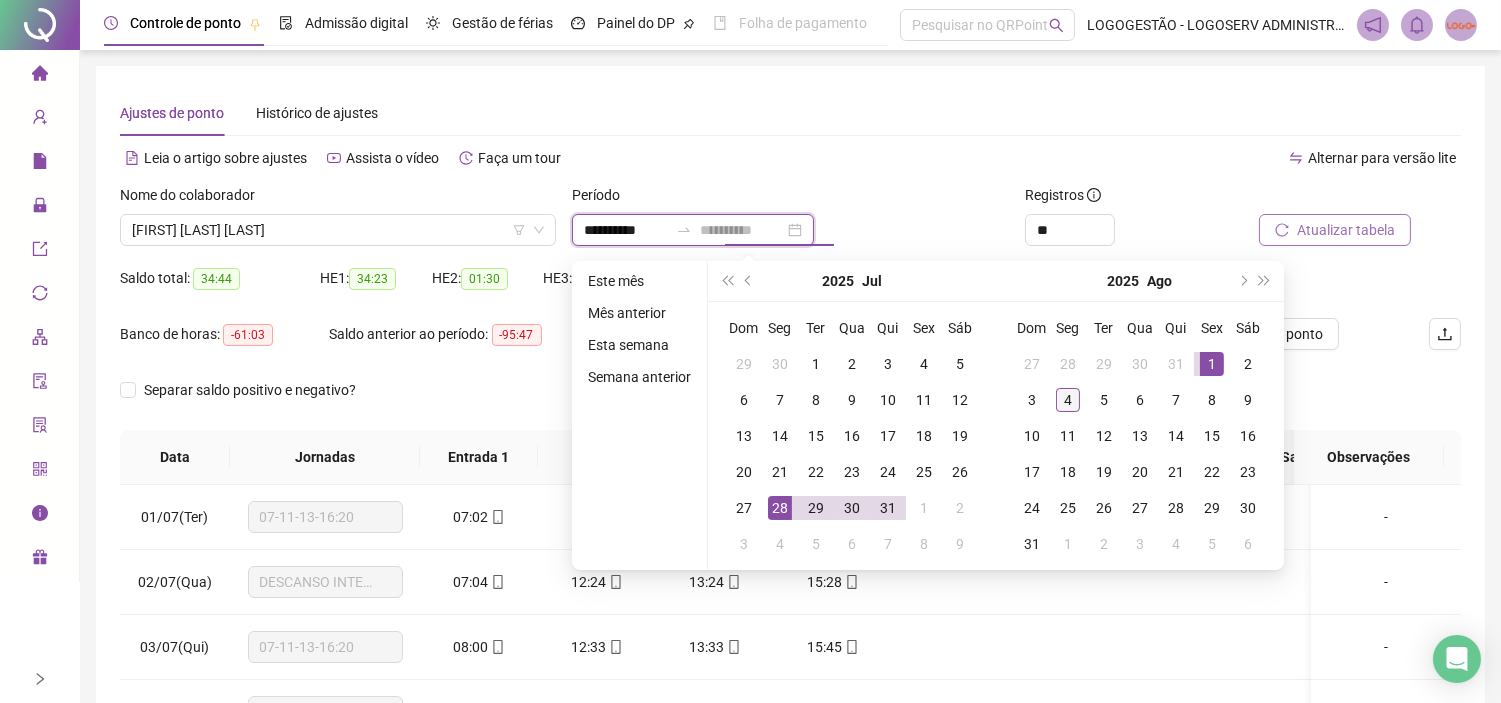 type on "**********" 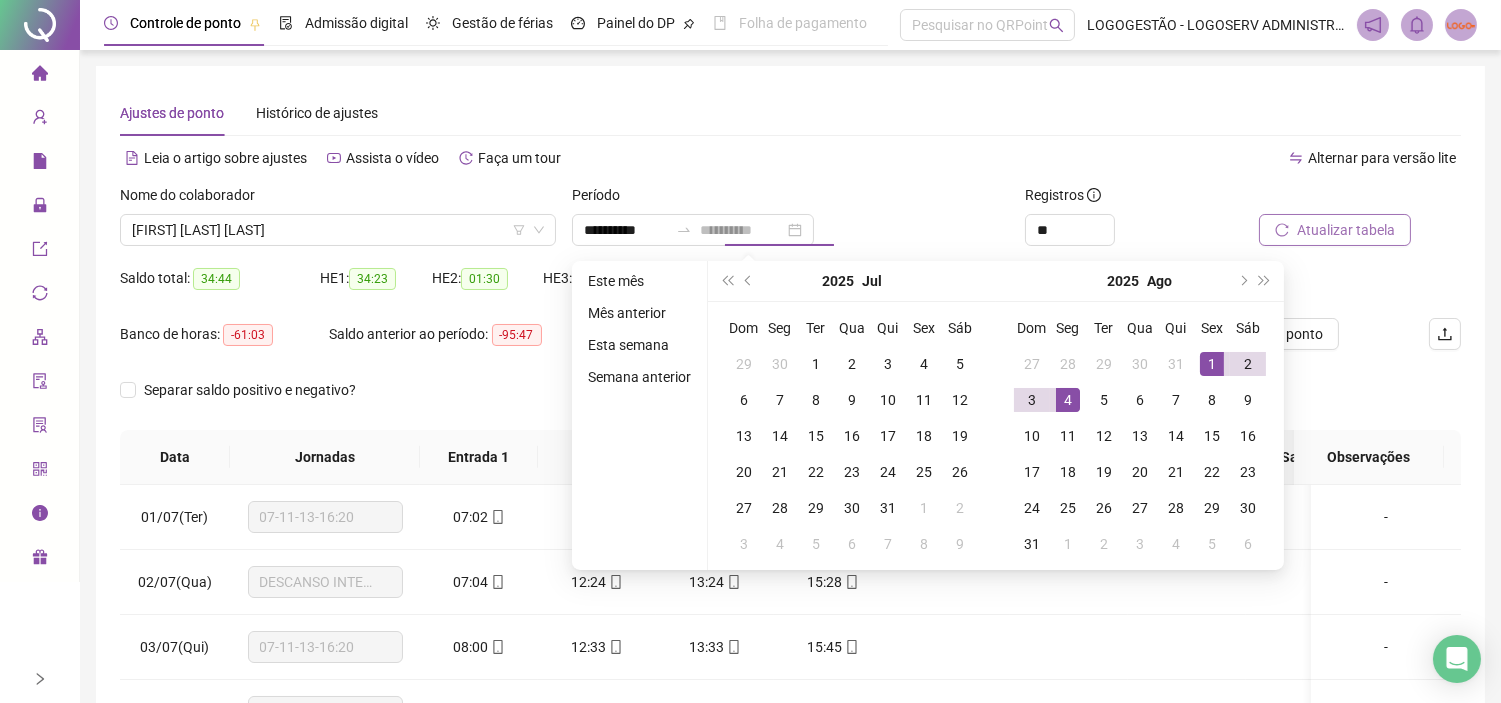 click on "4" at bounding box center (1068, 400) 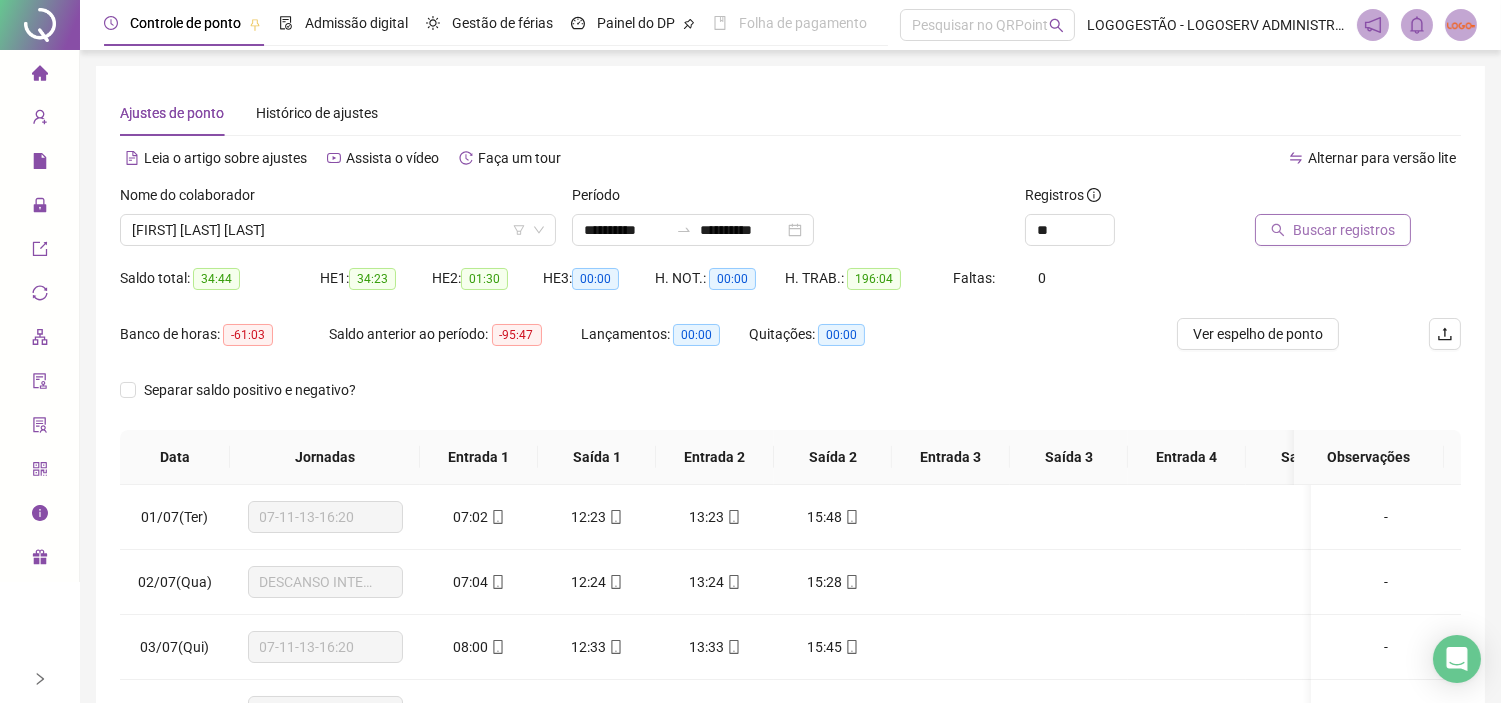 click on "Buscar registros" at bounding box center [1344, 230] 